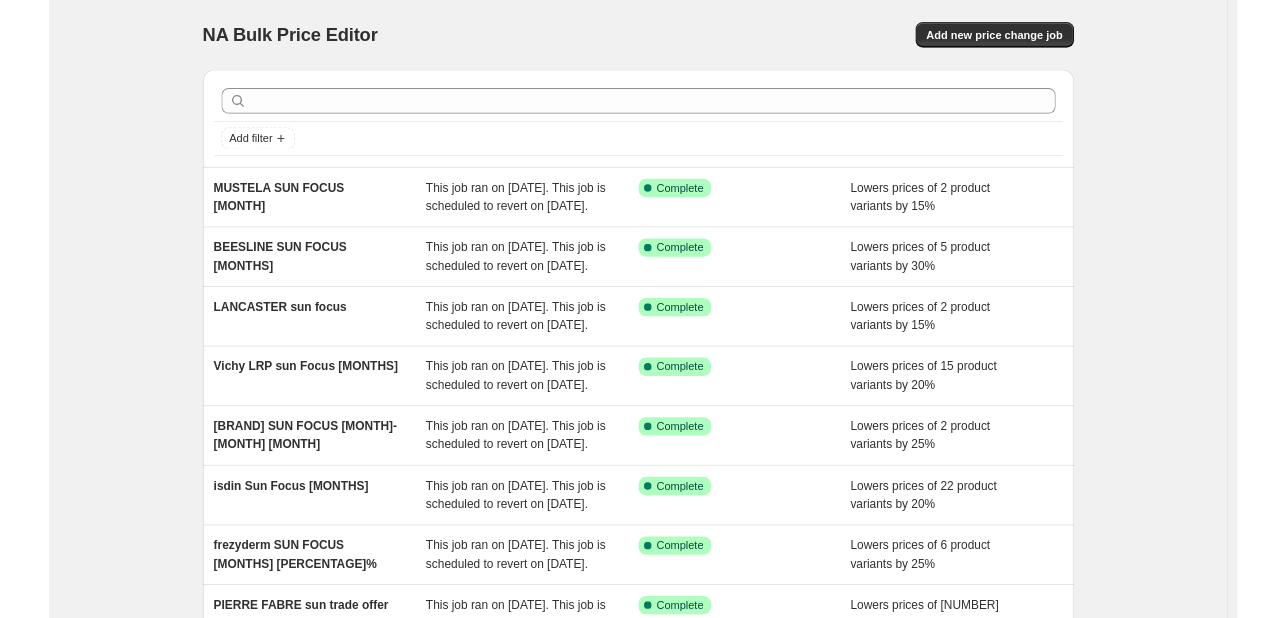 scroll, scrollTop: 0, scrollLeft: 0, axis: both 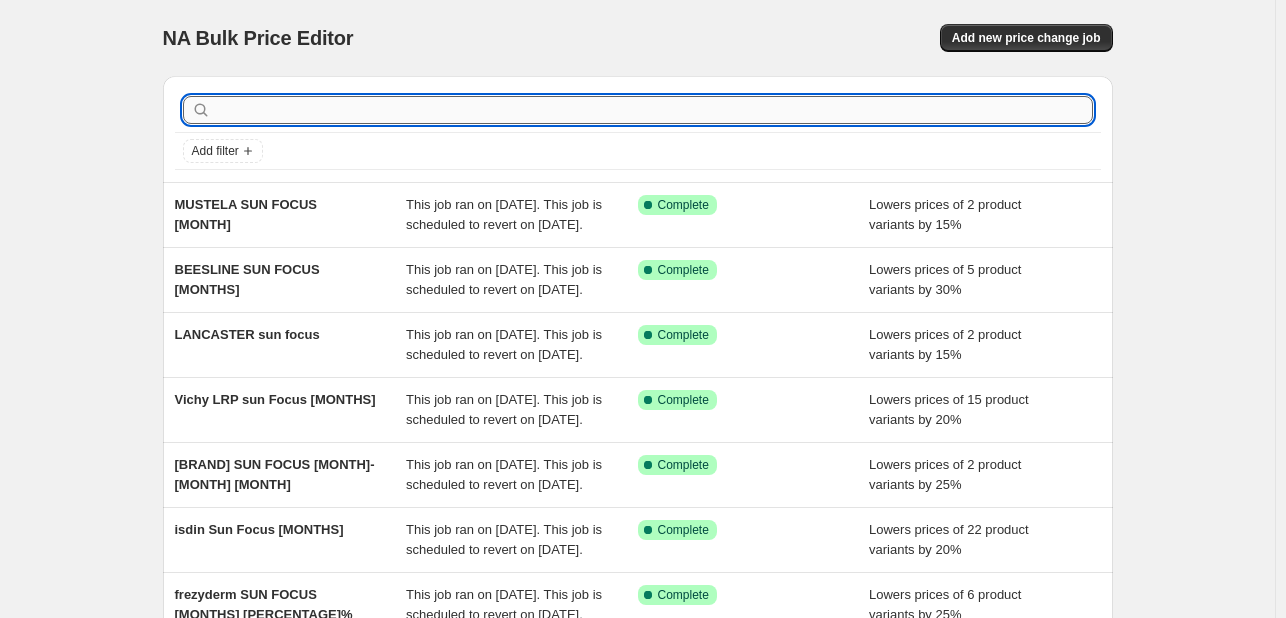click at bounding box center [654, 110] 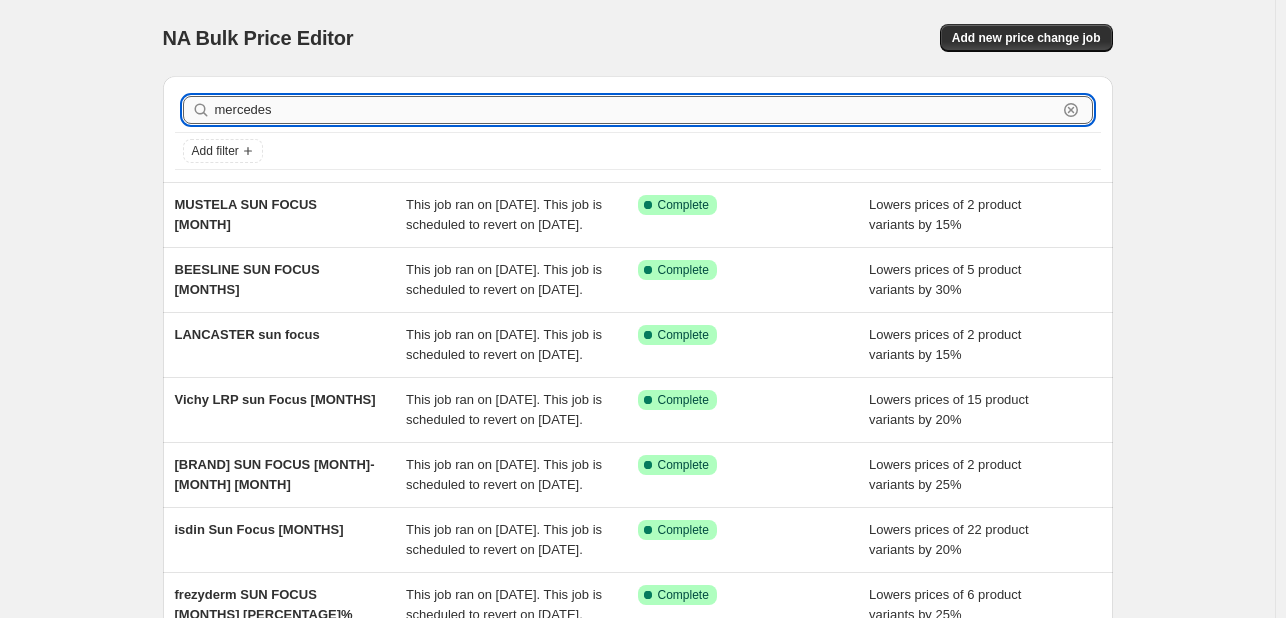 type on "mercedes" 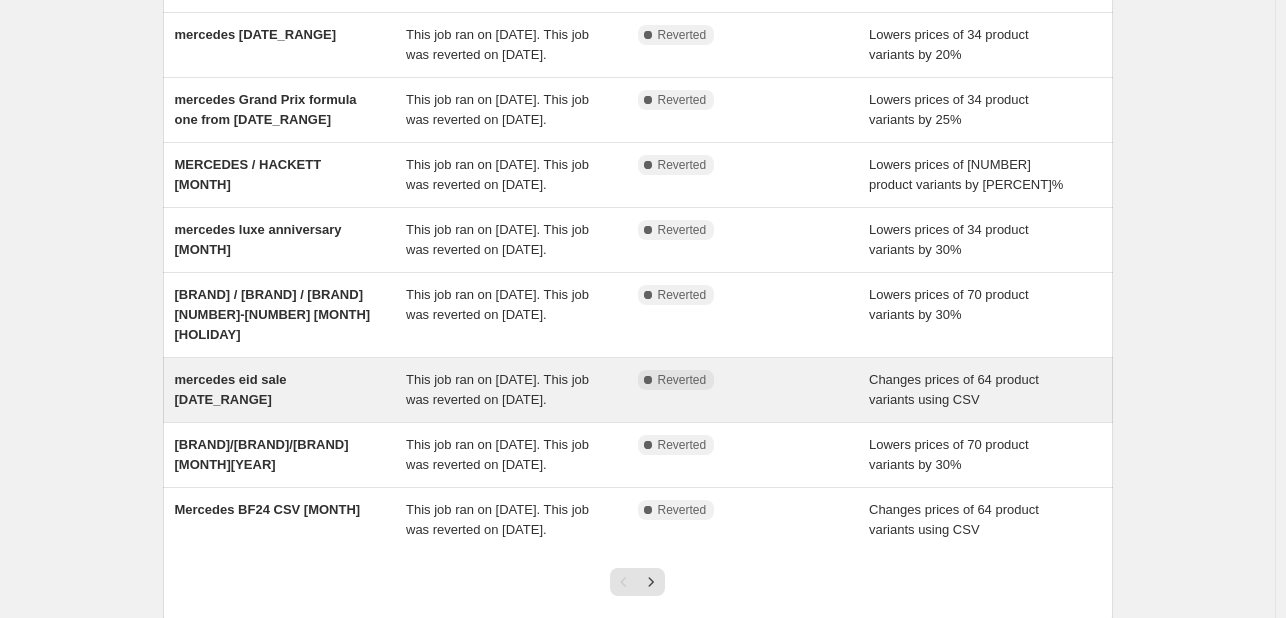 scroll, scrollTop: 469, scrollLeft: 0, axis: vertical 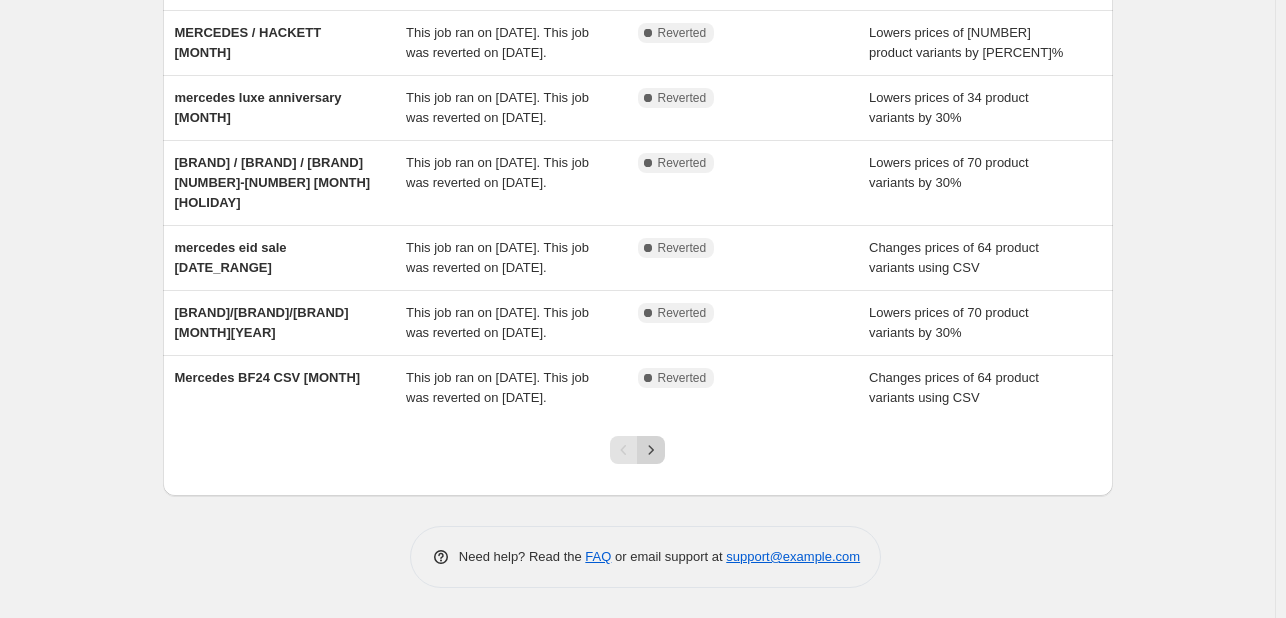 click 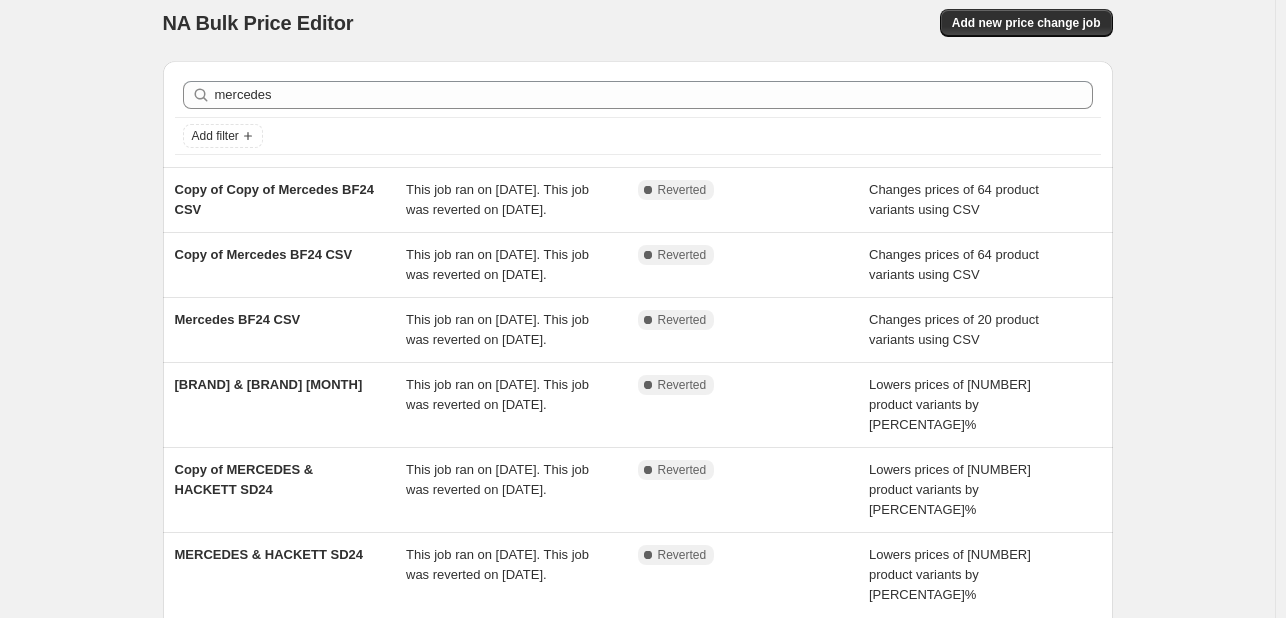 scroll, scrollTop: 0, scrollLeft: 0, axis: both 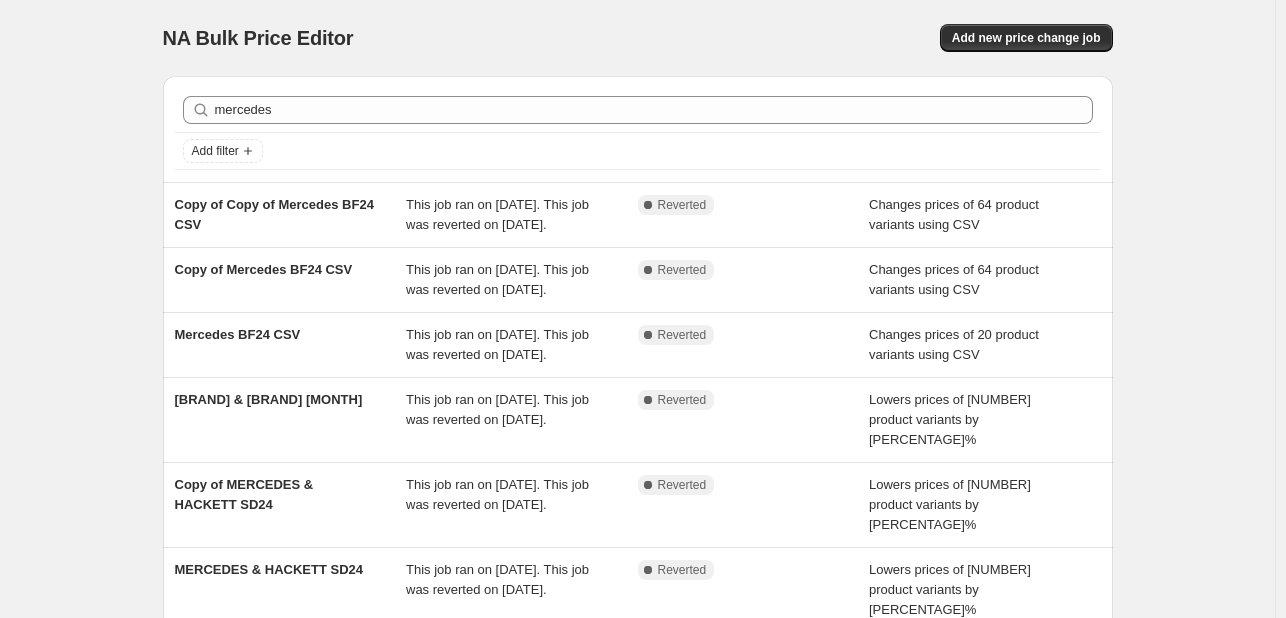 click on "NA Bulk Price Editor. This page is ready NA Bulk Price Editor Add new price change job mercedes Clear Add filter   Copy of Copy of Mercedes BF24 CSV This job ran on [DATE]. This job was reverted on [DATE]. Complete Reverted Changes prices of [NUMBER] product variants using CSV Copy of Mercedes BF24 CSV This job ran on [DATE]. This job was reverted on [DATE]. Complete Reverted Changes prices of [NUMBER] product variants using CSV Mercedes BF24 CSV This job ran on [DATE]. This job was reverted on [DATE]. Complete Reverted Changes prices of [NUMBER] product variants using CSV MERCEDES & HACKETT [MONTH] This job ran on [DATE]. This job was reverted on [DATE]. Complete Reverted Lowers prices of [NUMBER] product variants by [PERCENTAGE]% Copy of MERCEDES & HACKETT SD24 This job ran on [DATE]. This job was reverted on [DATE]. Complete Reverted Lowers prices of [NUMBER] product variants by [PERCENTAGE]% MERCEDES & HACKETT SD24 Complete Reverted   FAQ" at bounding box center [637, 415] 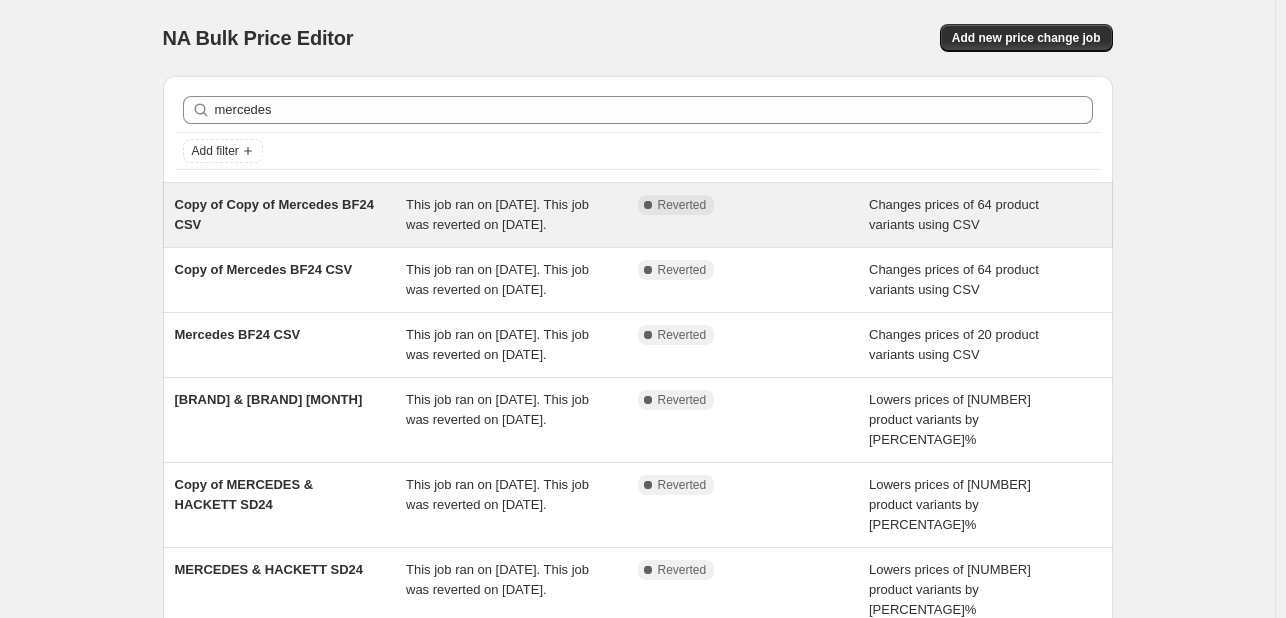 click on "This job ran on [DATE]. This job was reverted on [DATE]." at bounding box center [497, 214] 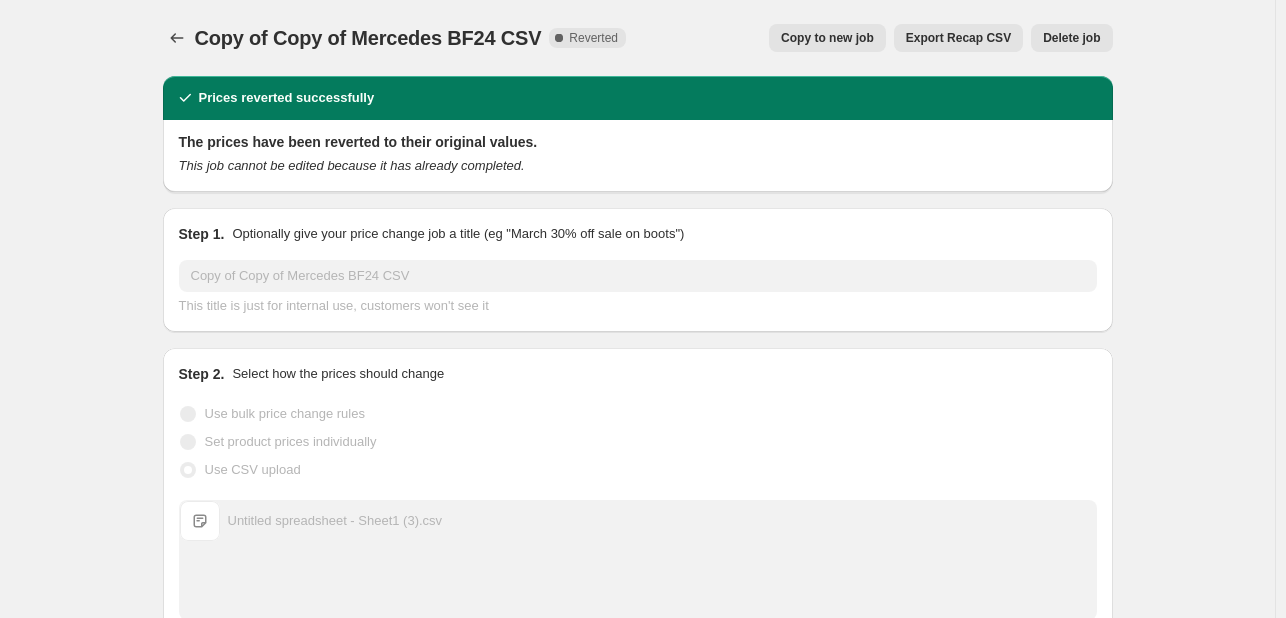 click on "Copy to new job" at bounding box center [827, 38] 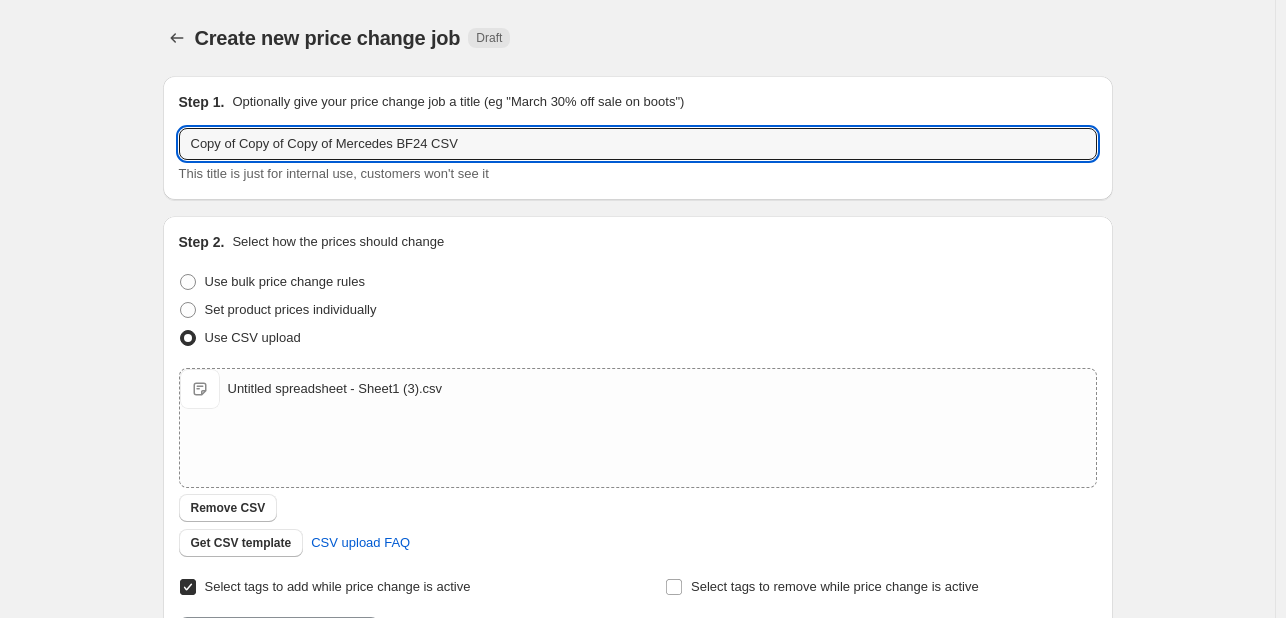 drag, startPoint x: 340, startPoint y: 139, endPoint x: 43, endPoint y: 119, distance: 297.67264 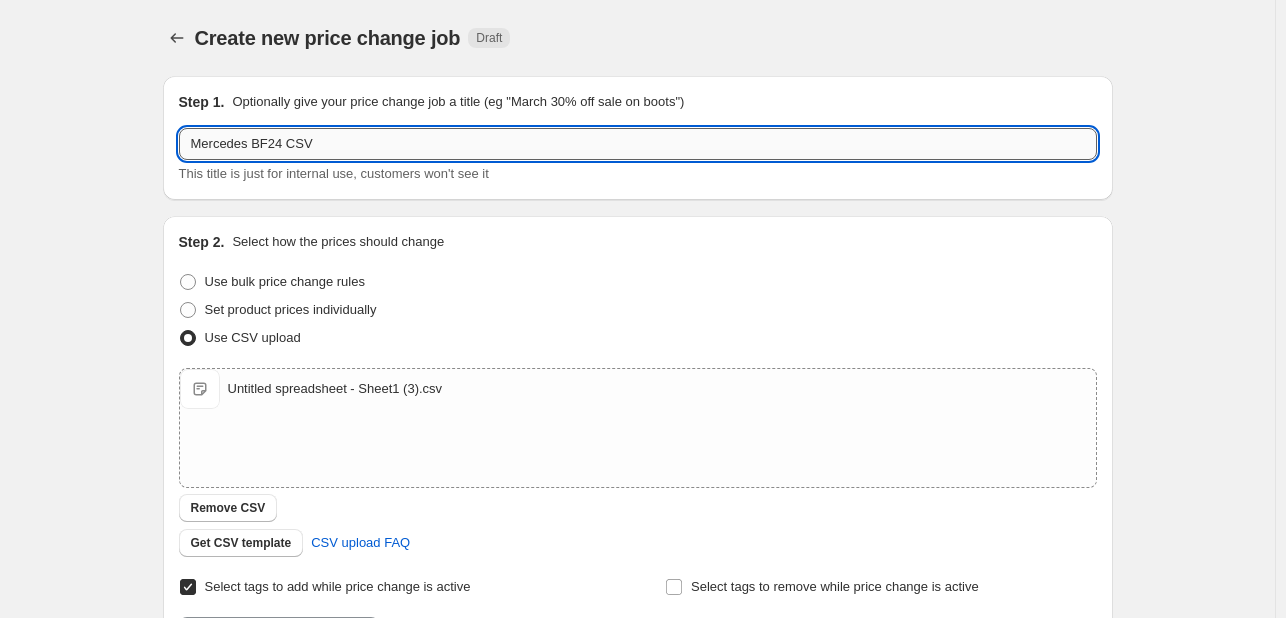 drag, startPoint x: 256, startPoint y: 139, endPoint x: 533, endPoint y: 139, distance: 277 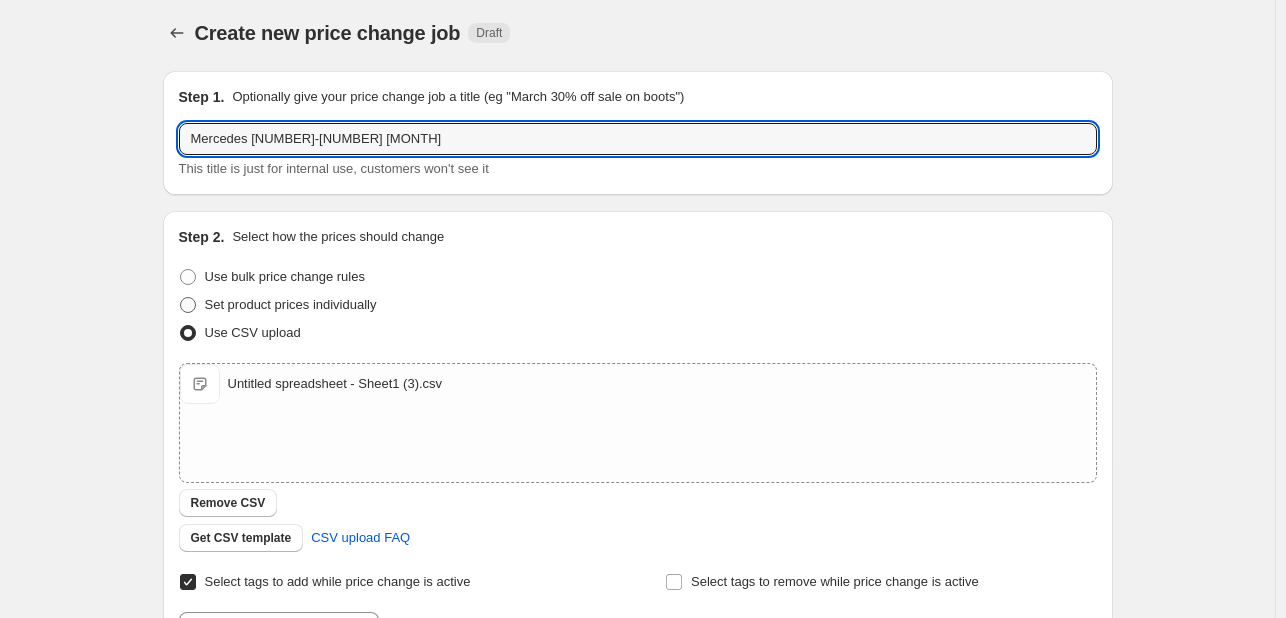scroll, scrollTop: 0, scrollLeft: 0, axis: both 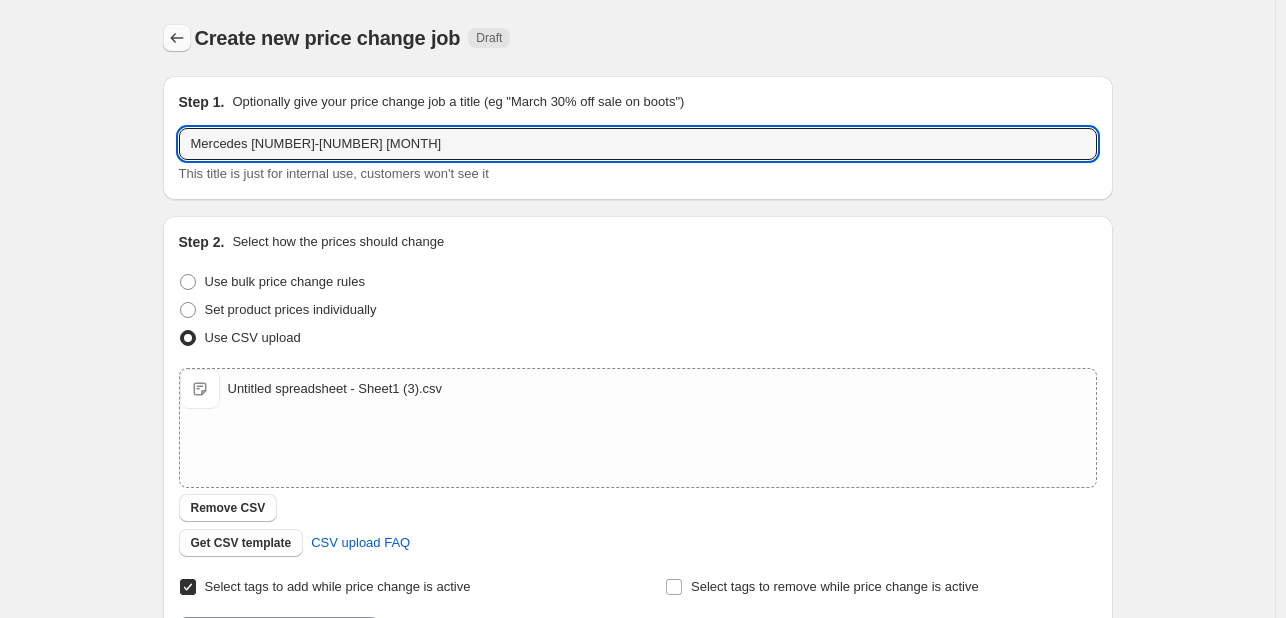 type on "Mercedes [NUMBER]-[NUMBER] [MONTH]" 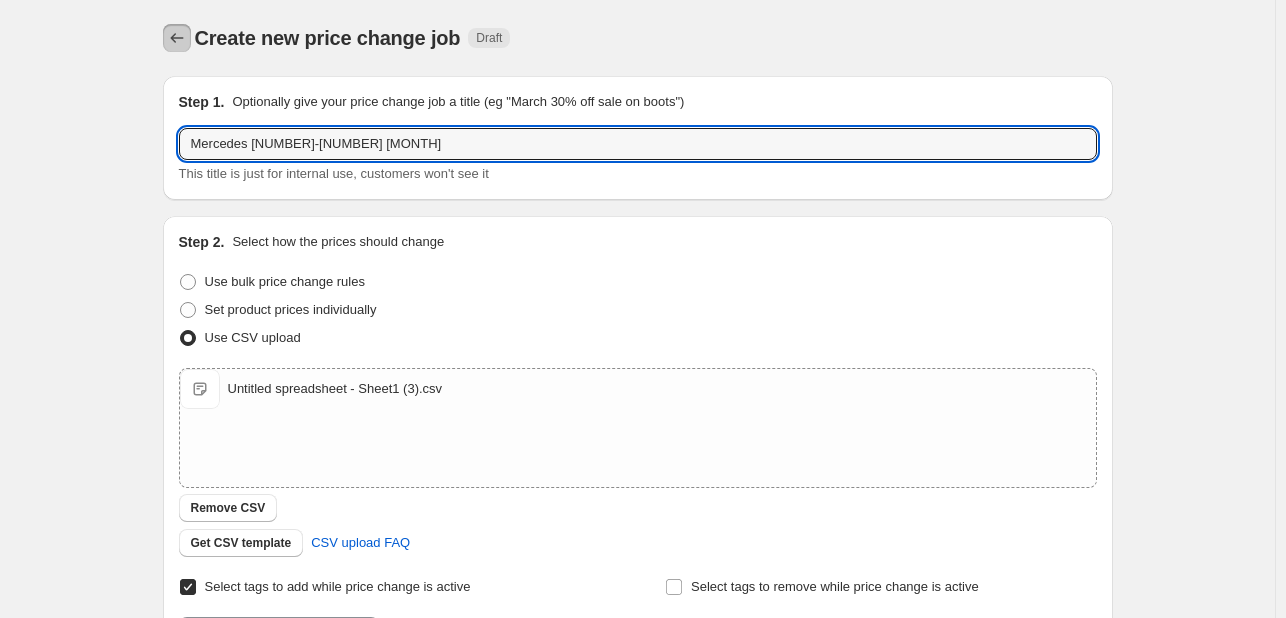 click at bounding box center (177, 38) 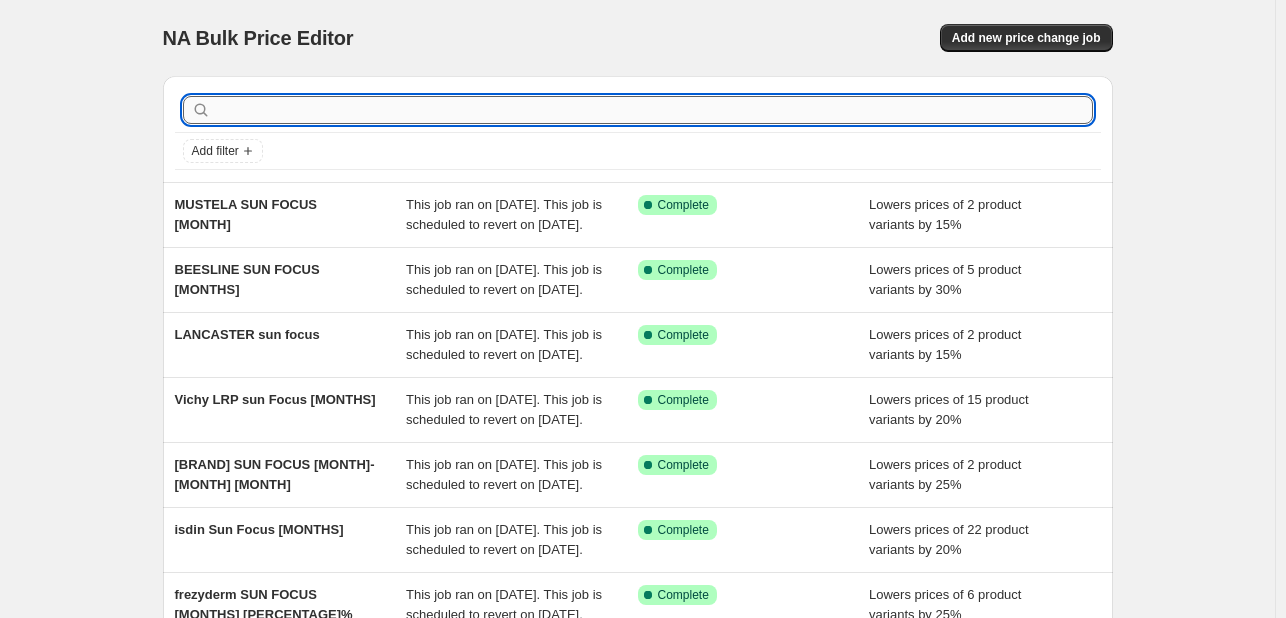 click at bounding box center [654, 110] 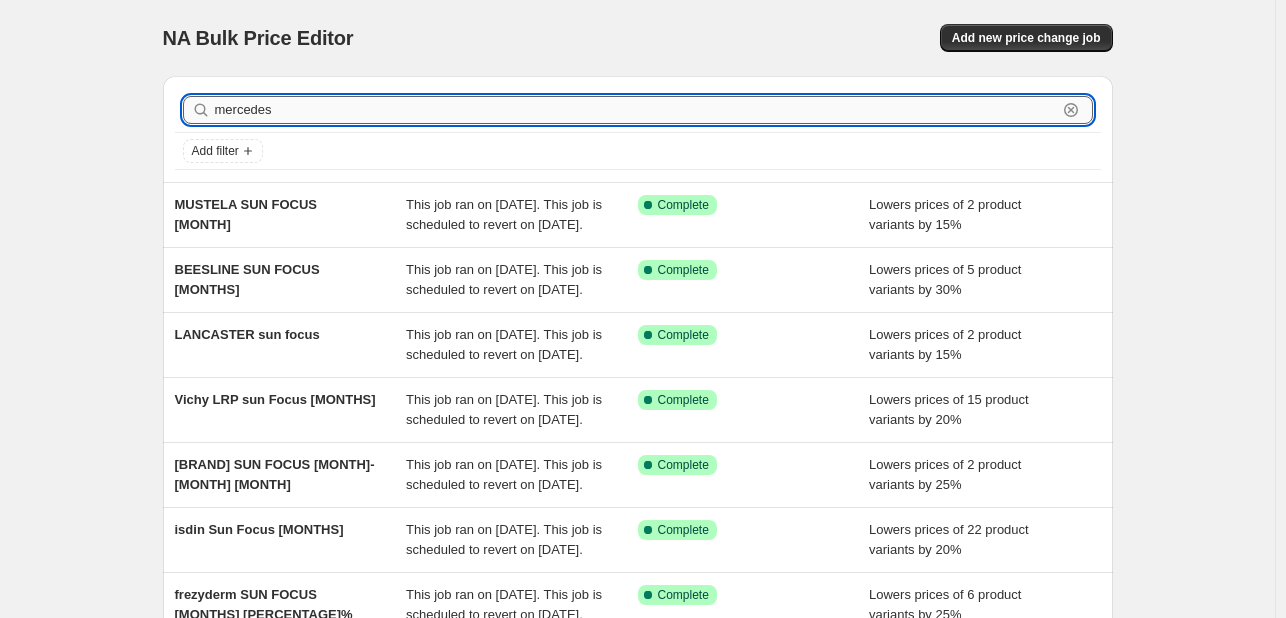 type on "mercedes" 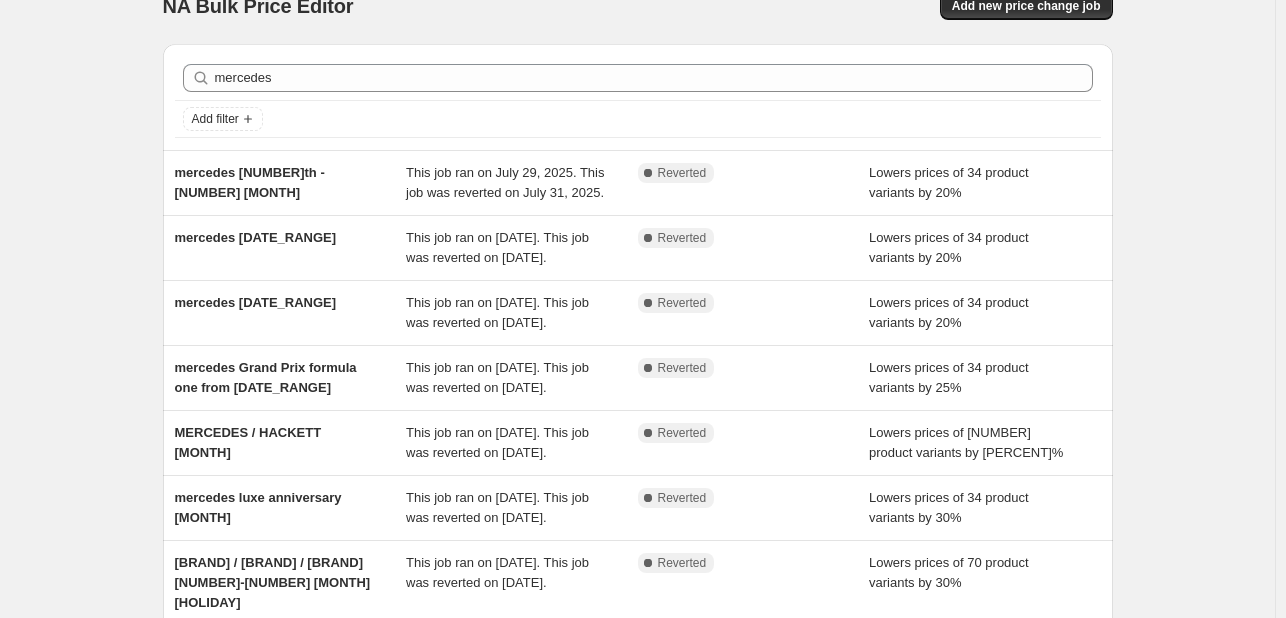 scroll, scrollTop: 0, scrollLeft: 0, axis: both 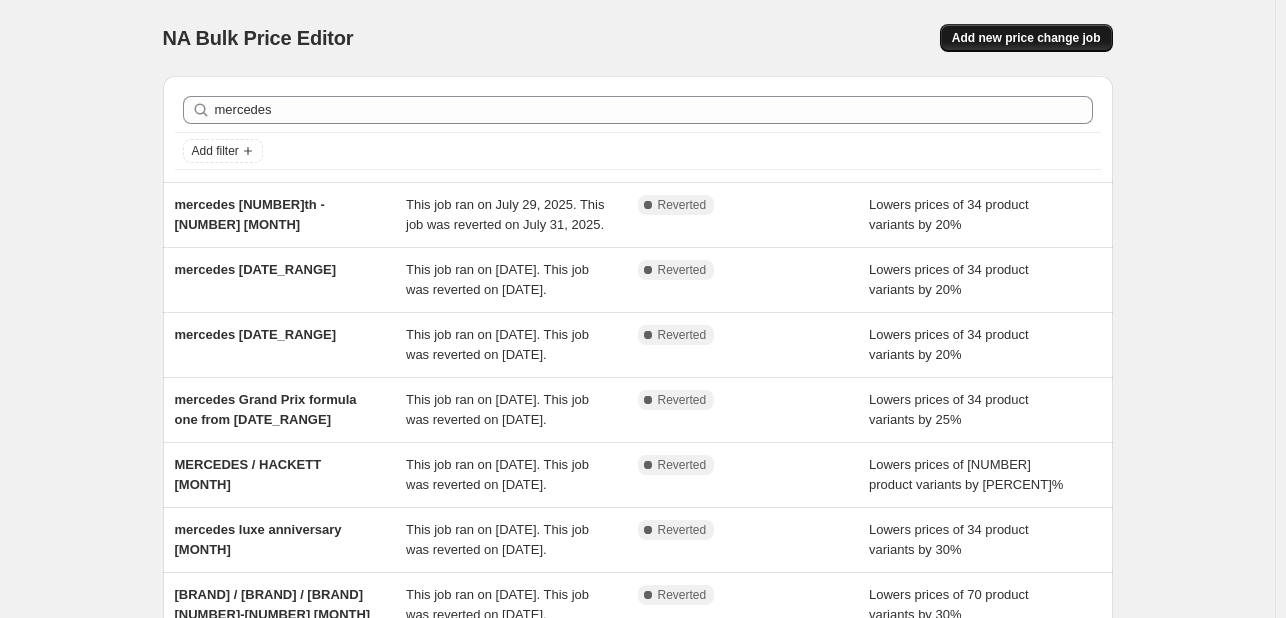 click on "Add new price change job" at bounding box center [1026, 38] 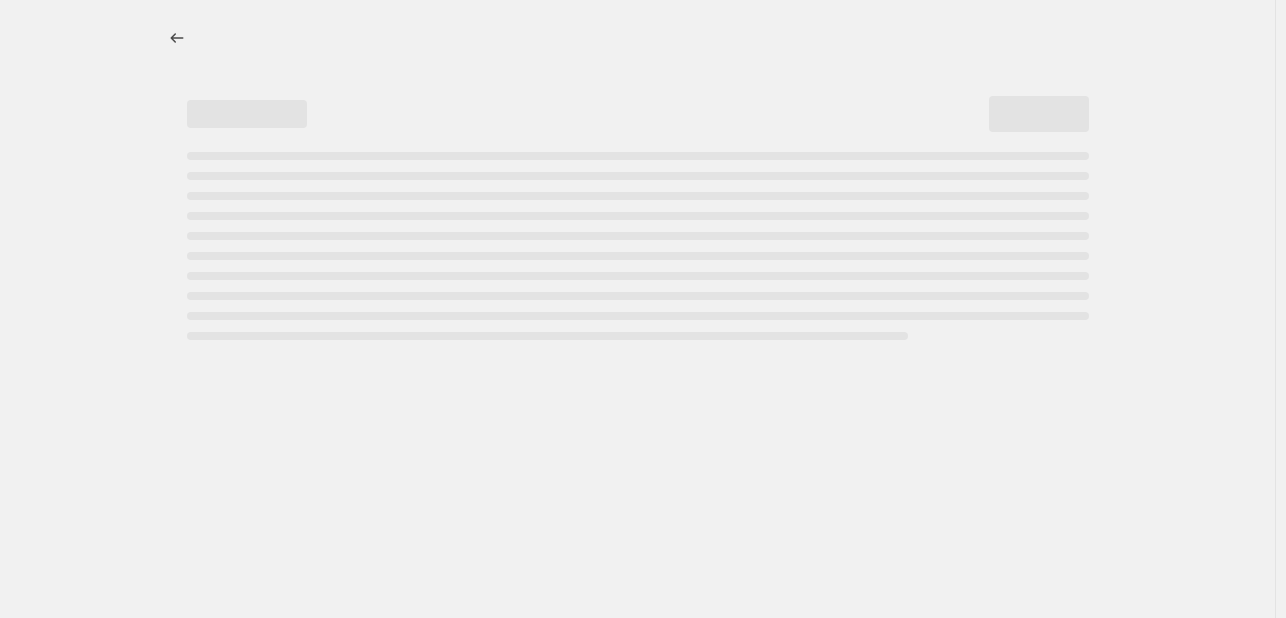 select on "percentage" 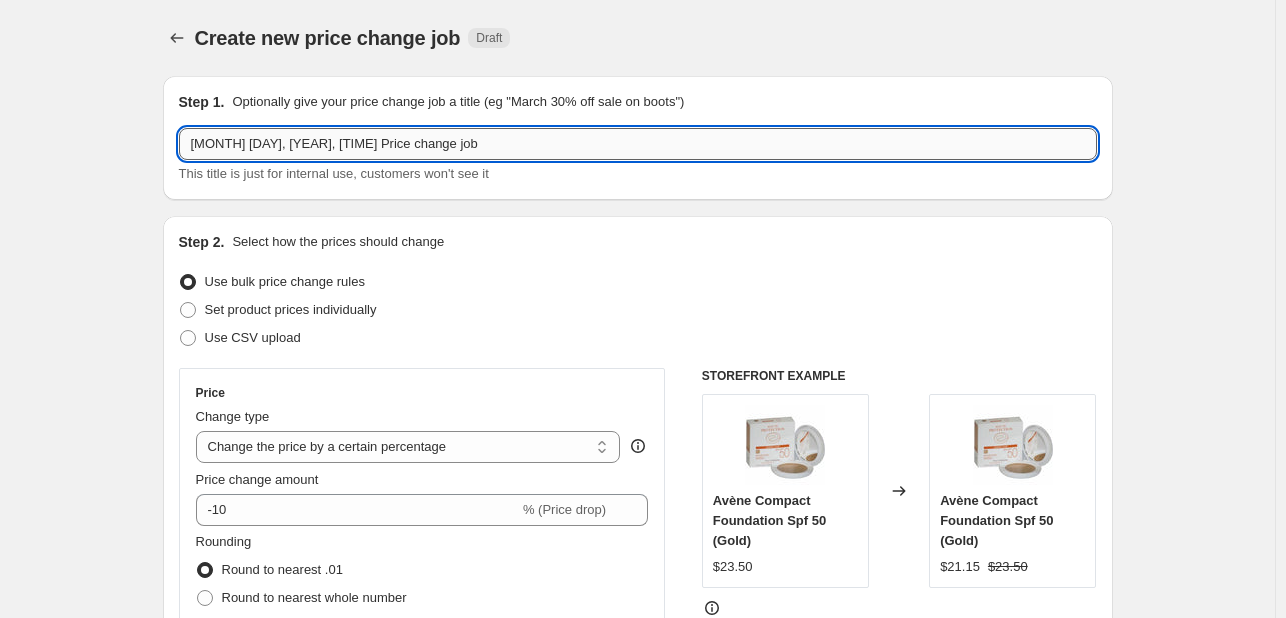 click on "[MONTH] [DAY], [YEAR], [TIME] Price change job" at bounding box center (638, 144) 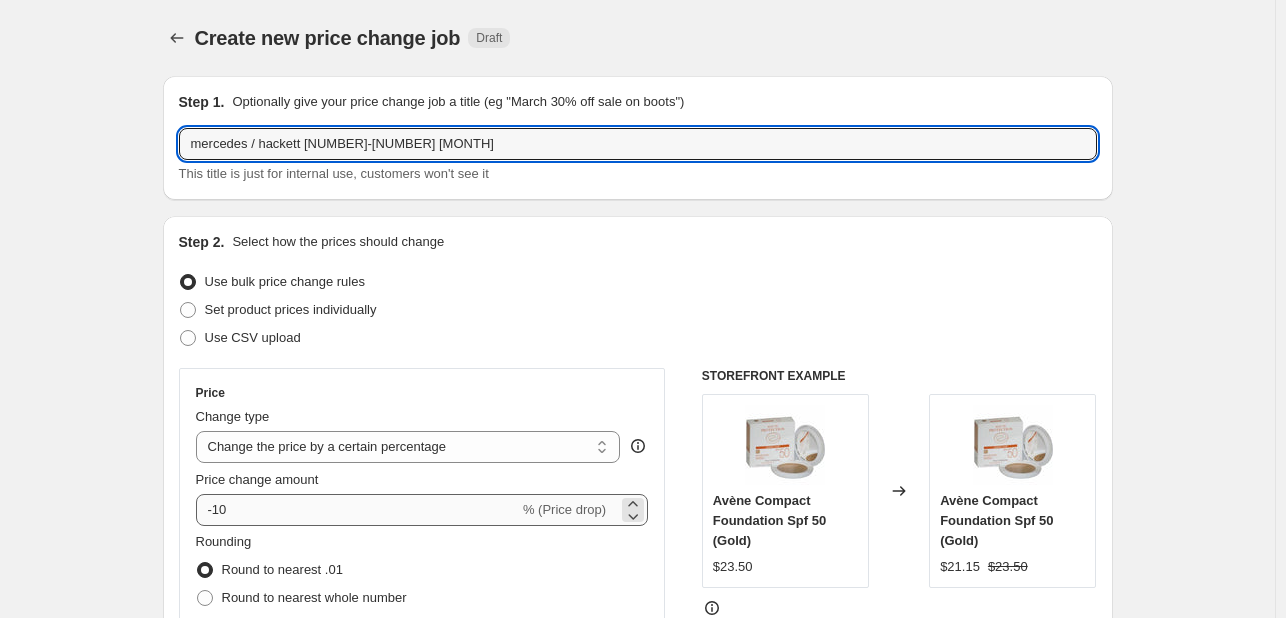 type on "mercedes / hackett [NUMBER]-[NUMBER] [MONTH]" 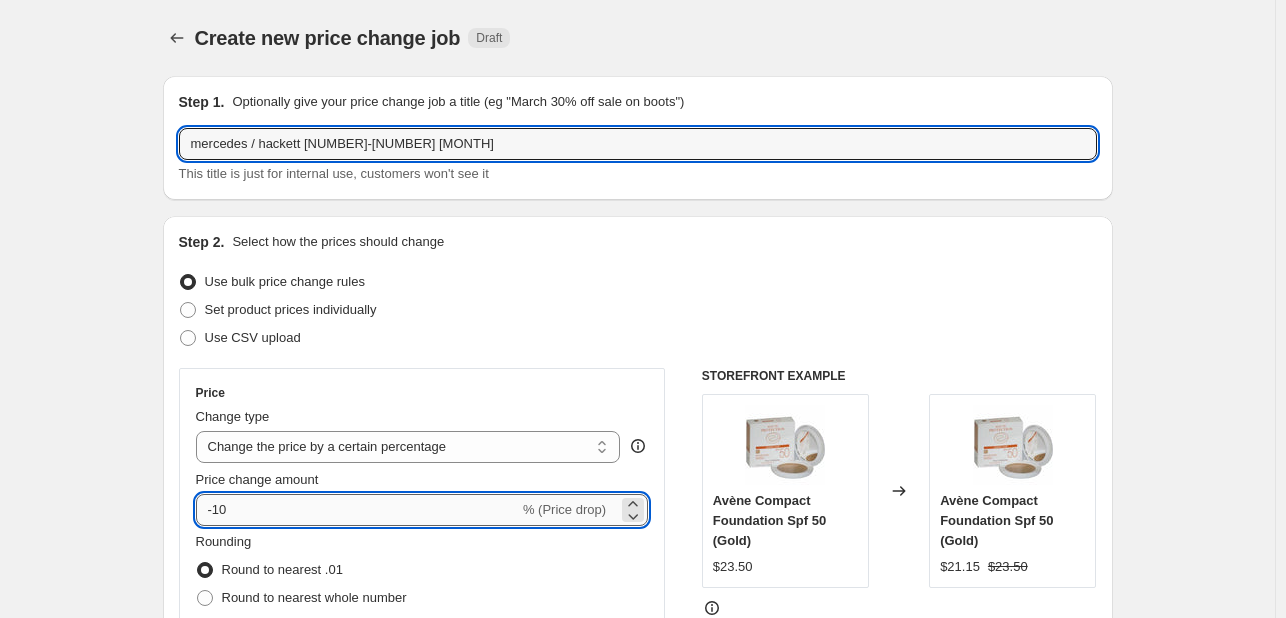 click on "-10" at bounding box center [357, 510] 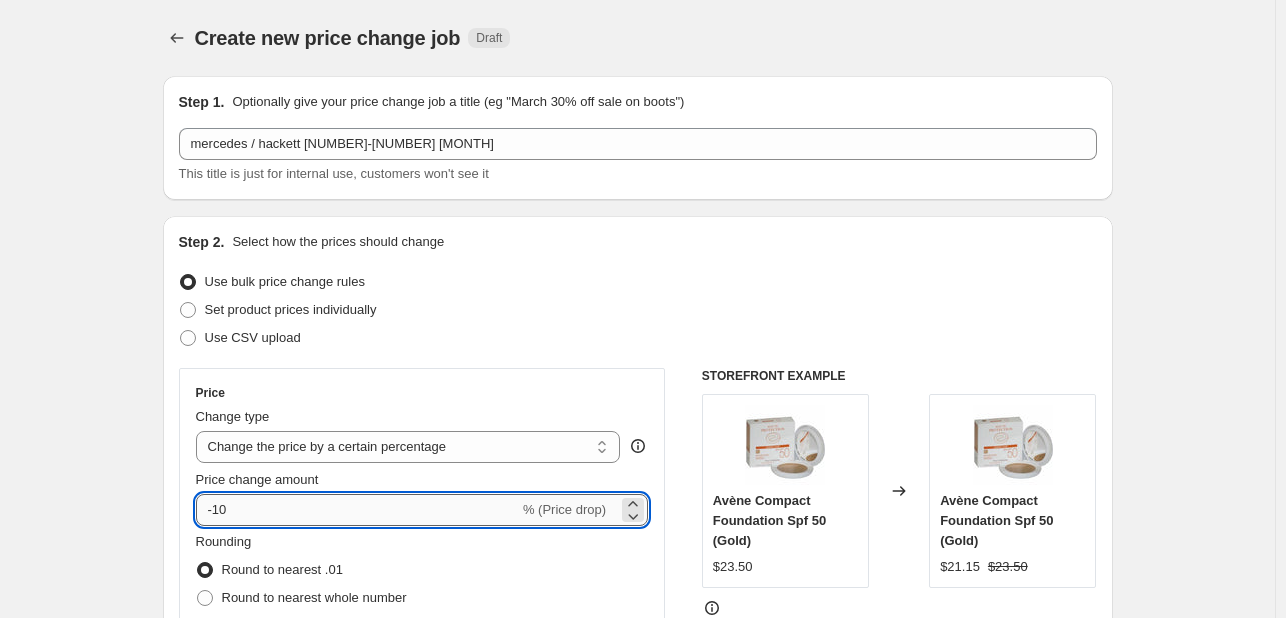 type on "-1" 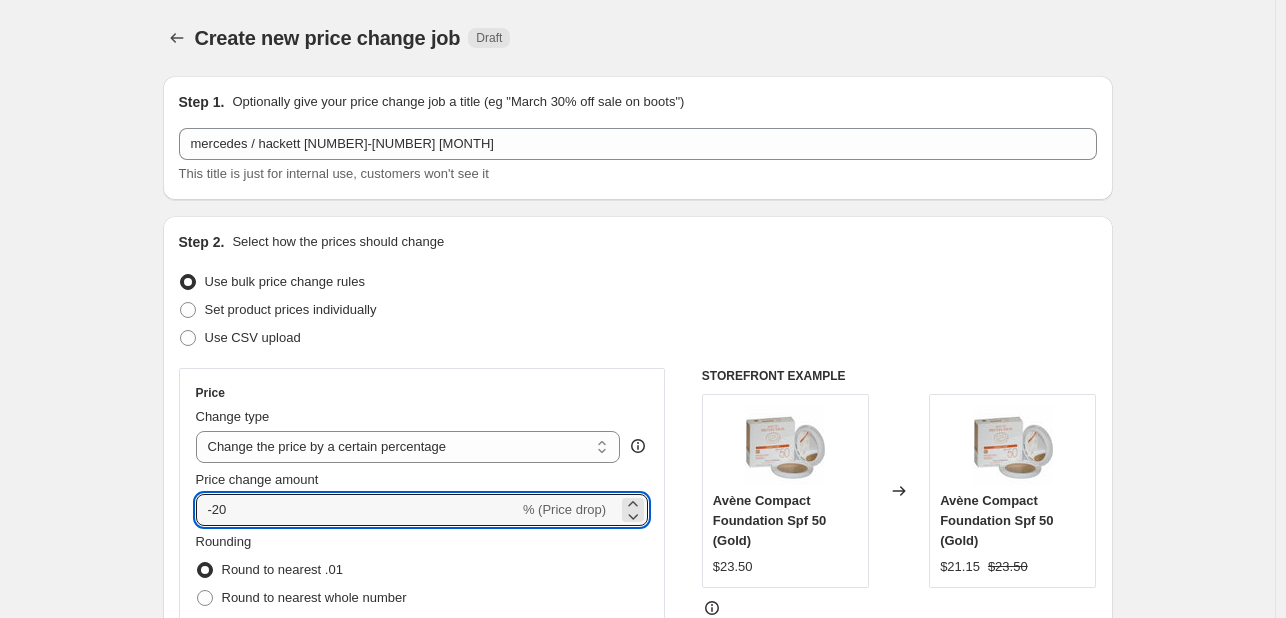 type on "-20" 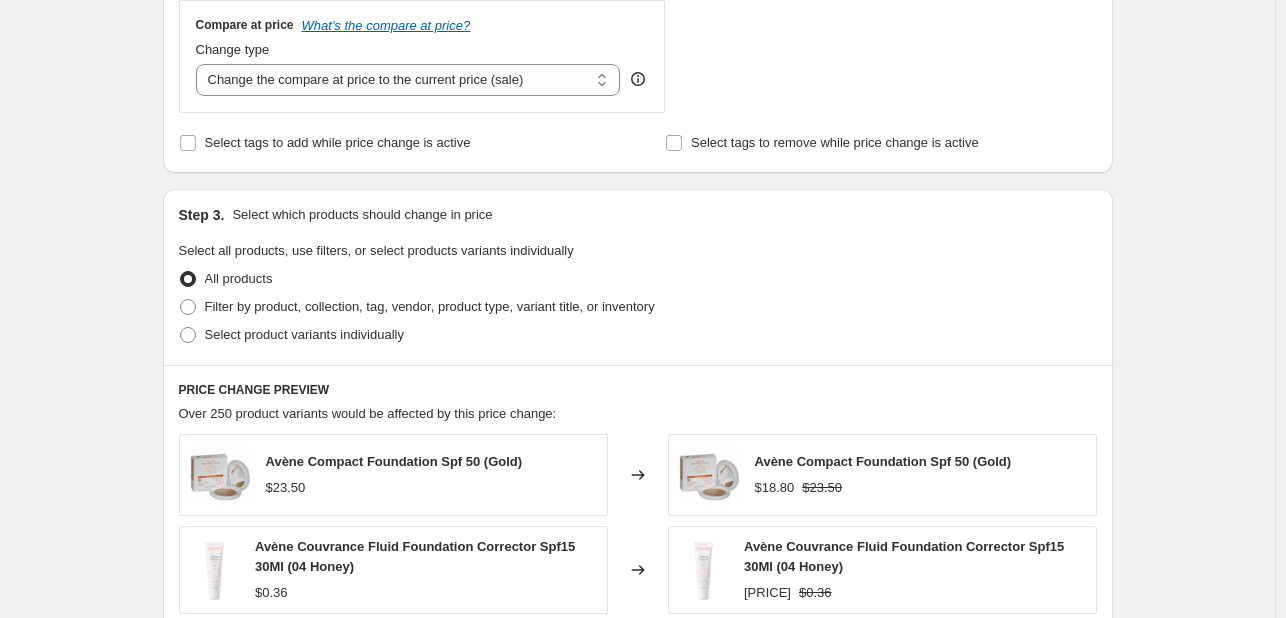 scroll, scrollTop: 800, scrollLeft: 0, axis: vertical 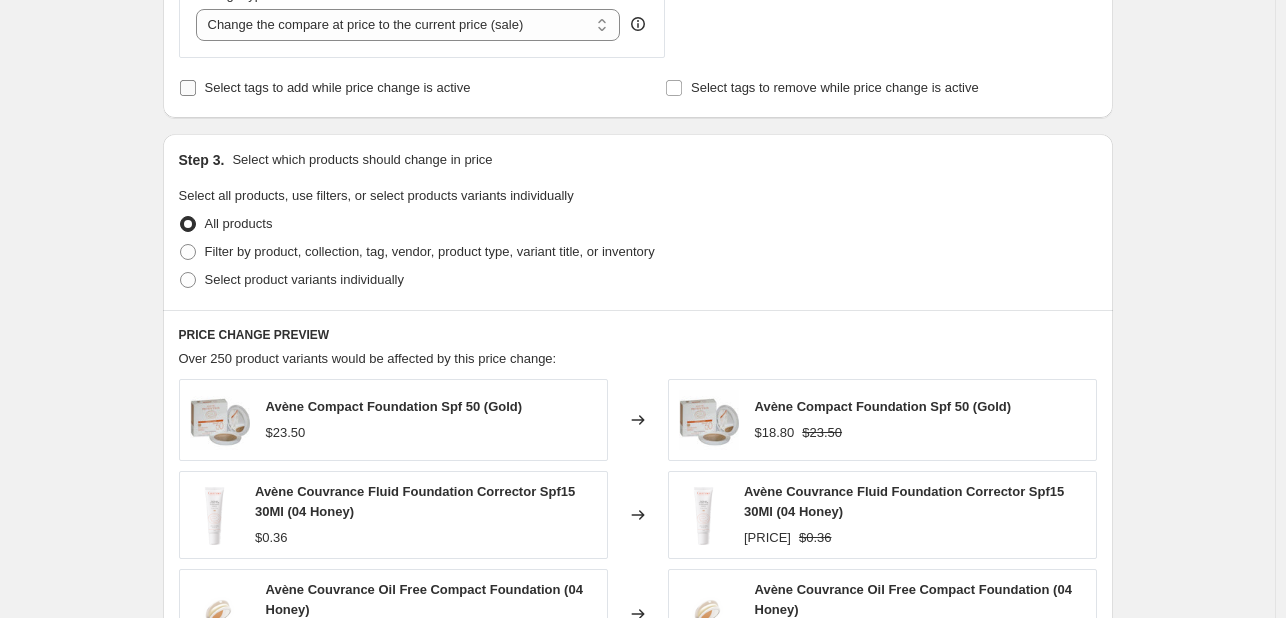 click on "Select tags to add while price change is active" at bounding box center (338, 87) 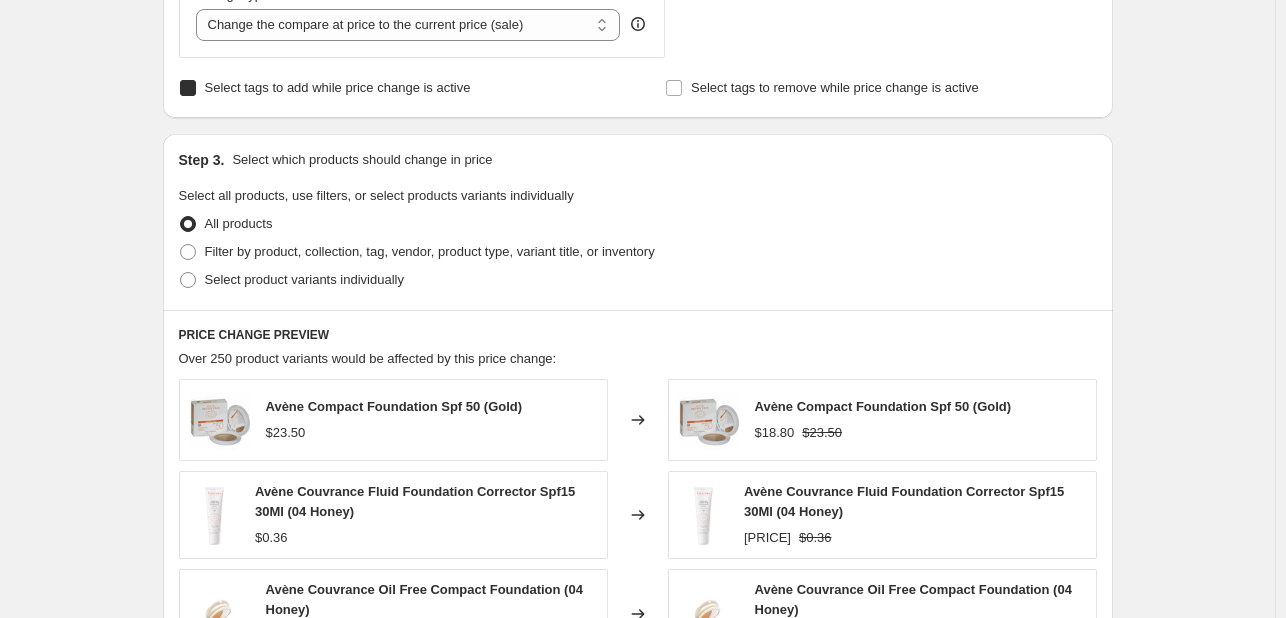 checkbox on "true" 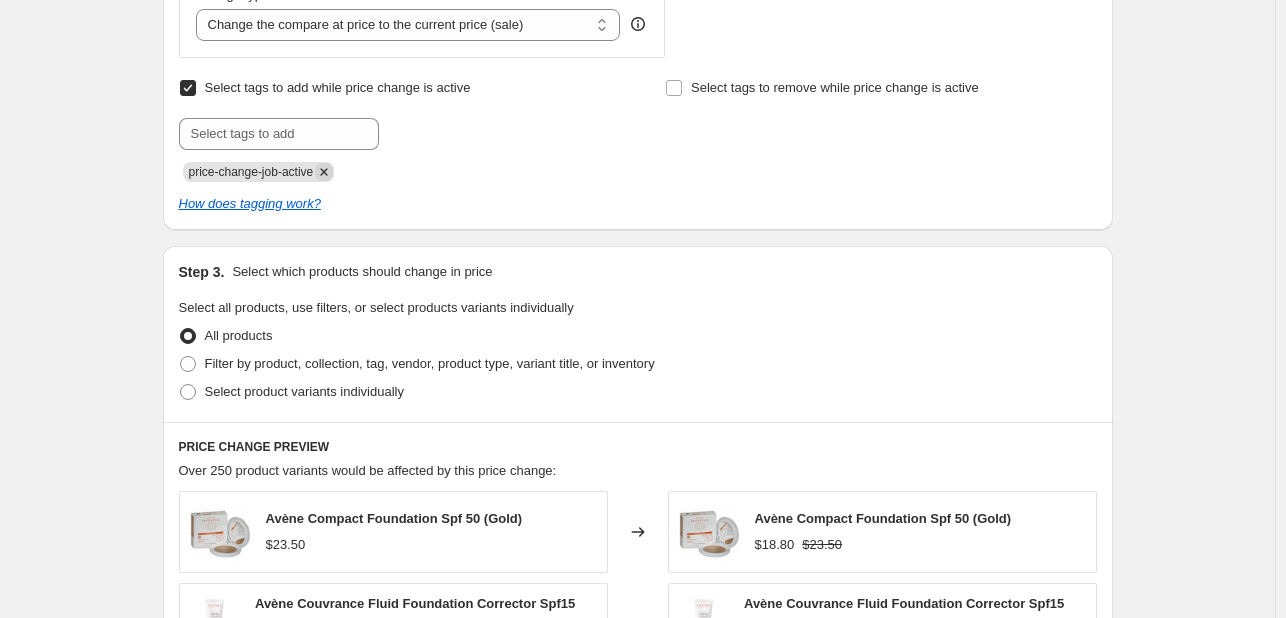 click 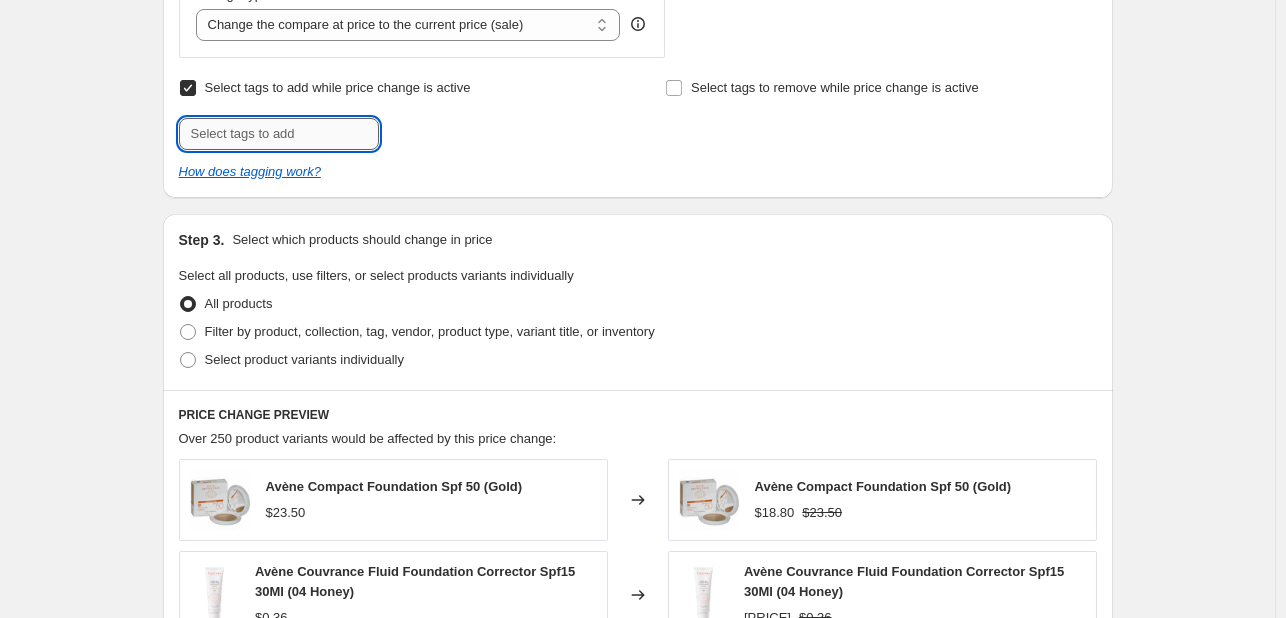 click at bounding box center (279, 134) 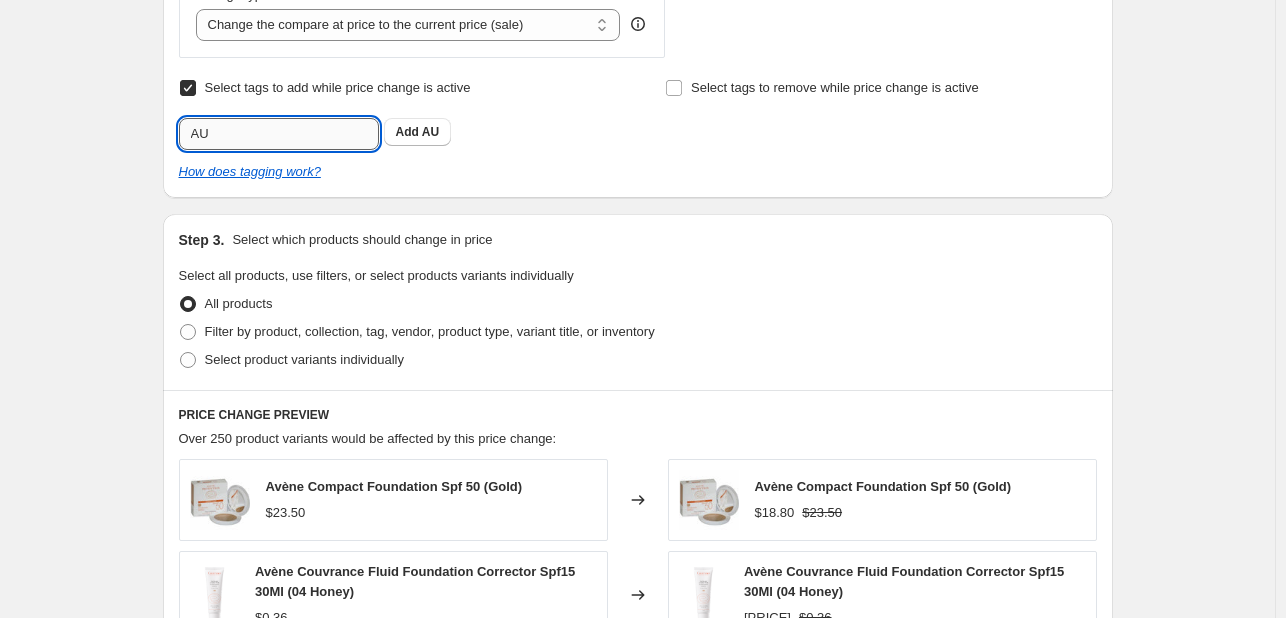 type on "A" 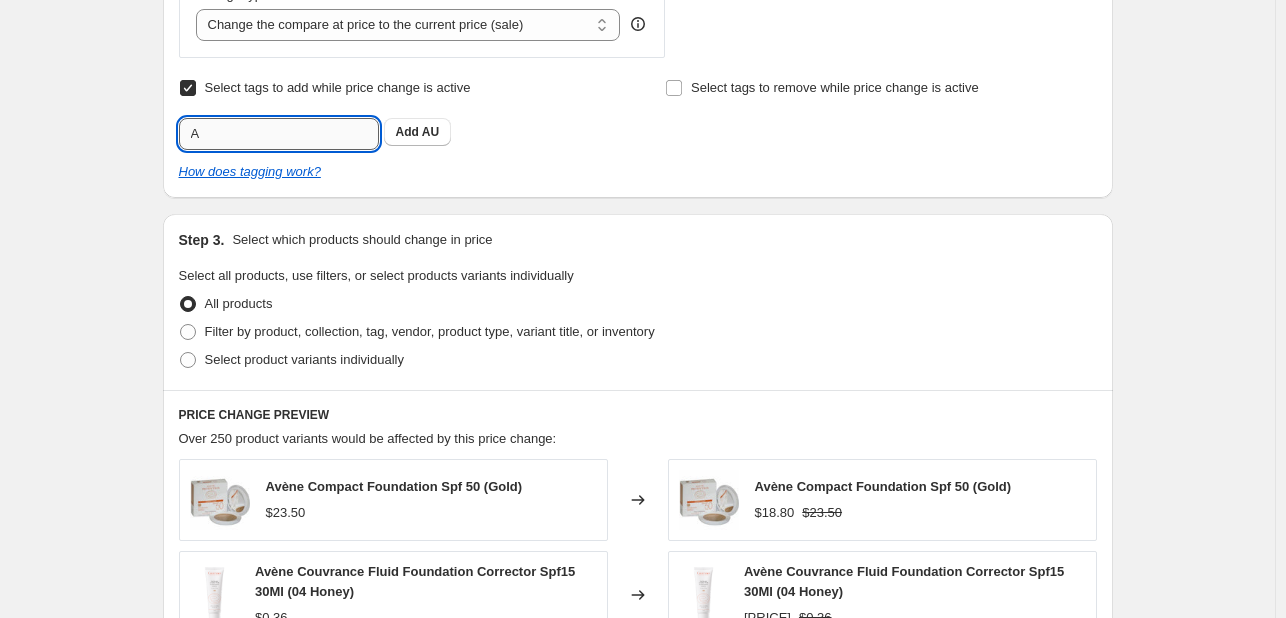 type 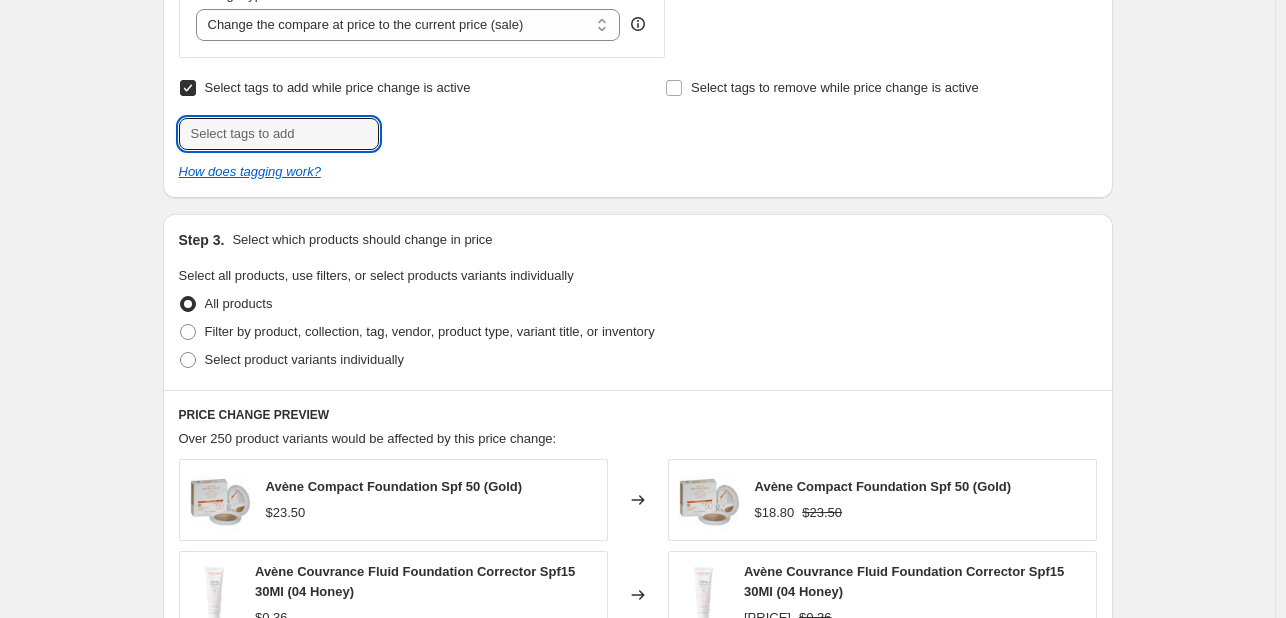 click on "Select tags to add while price change is active" at bounding box center [338, 87] 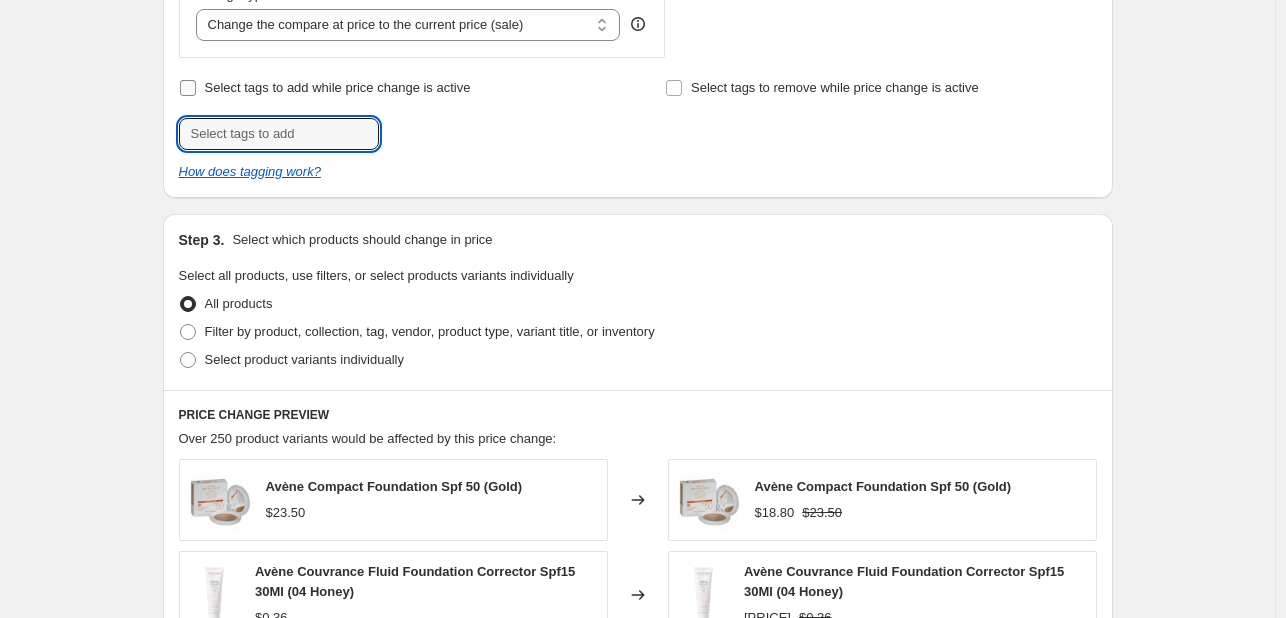 checkbox on "false" 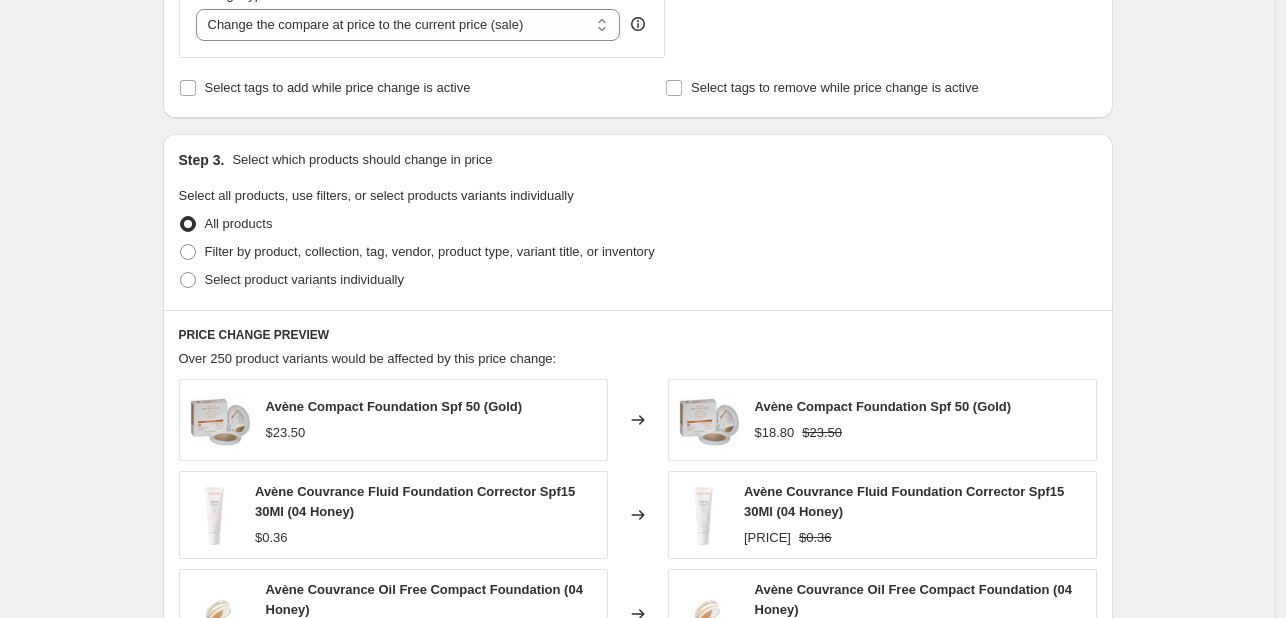 scroll, scrollTop: 900, scrollLeft: 0, axis: vertical 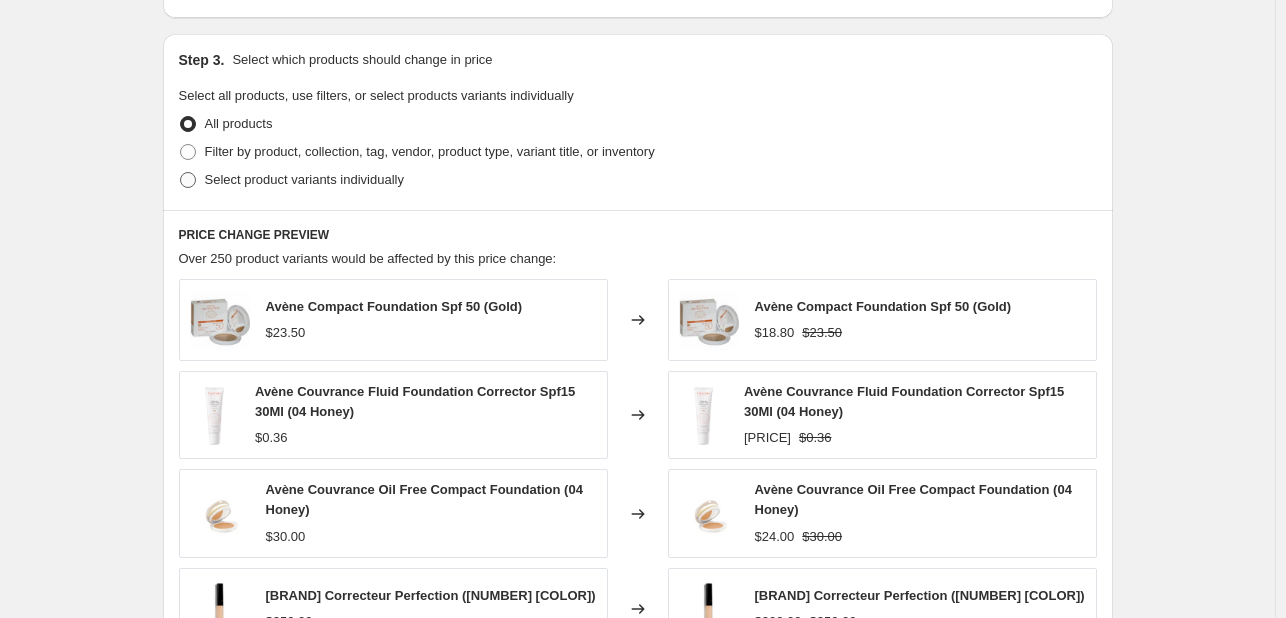click on "Select product variants individually" at bounding box center (304, 179) 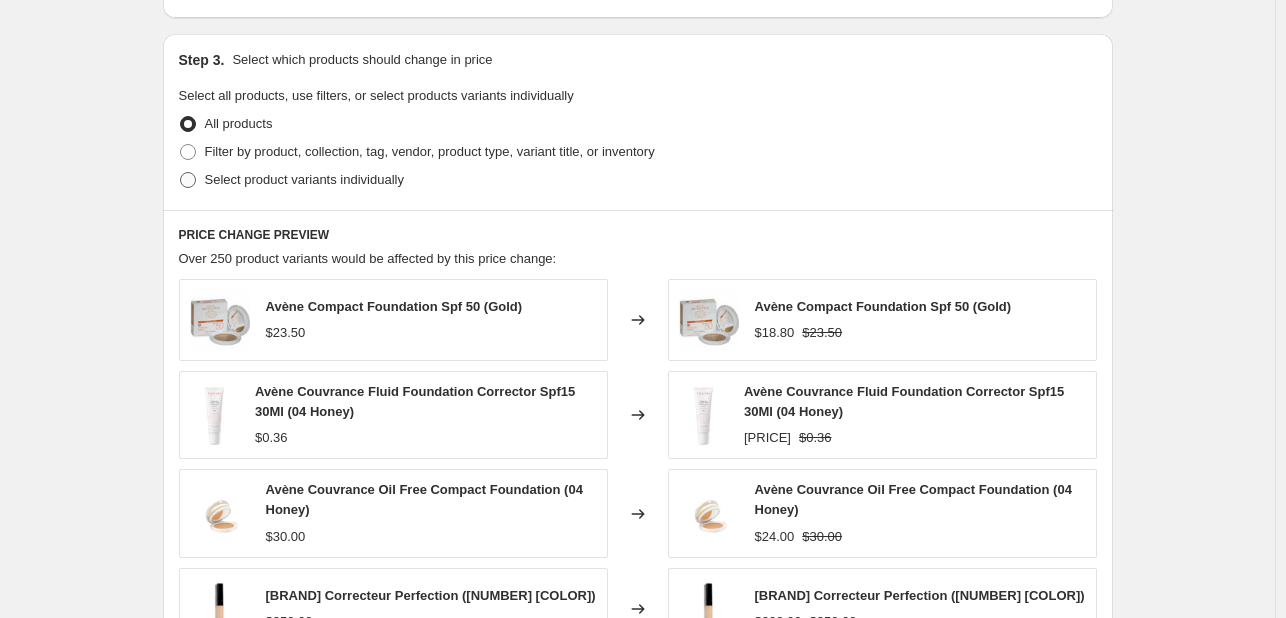 radio on "true" 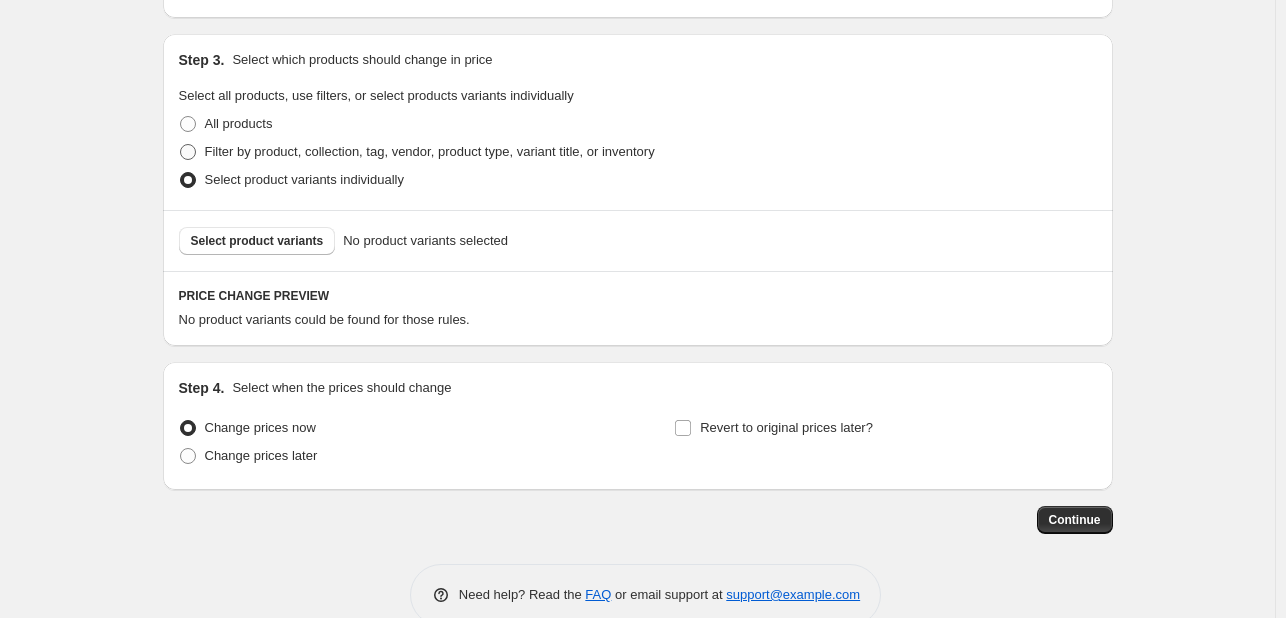 click on "Filter by product, collection, tag, vendor, product type, variant title, or inventory" at bounding box center [430, 151] 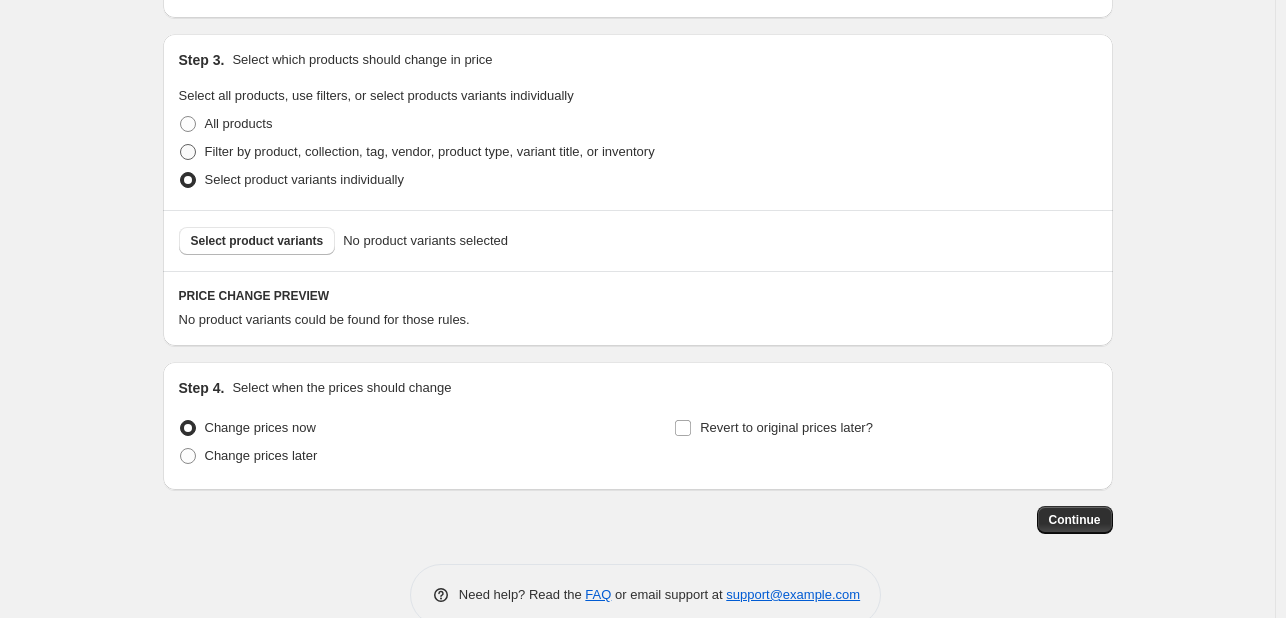 radio on "true" 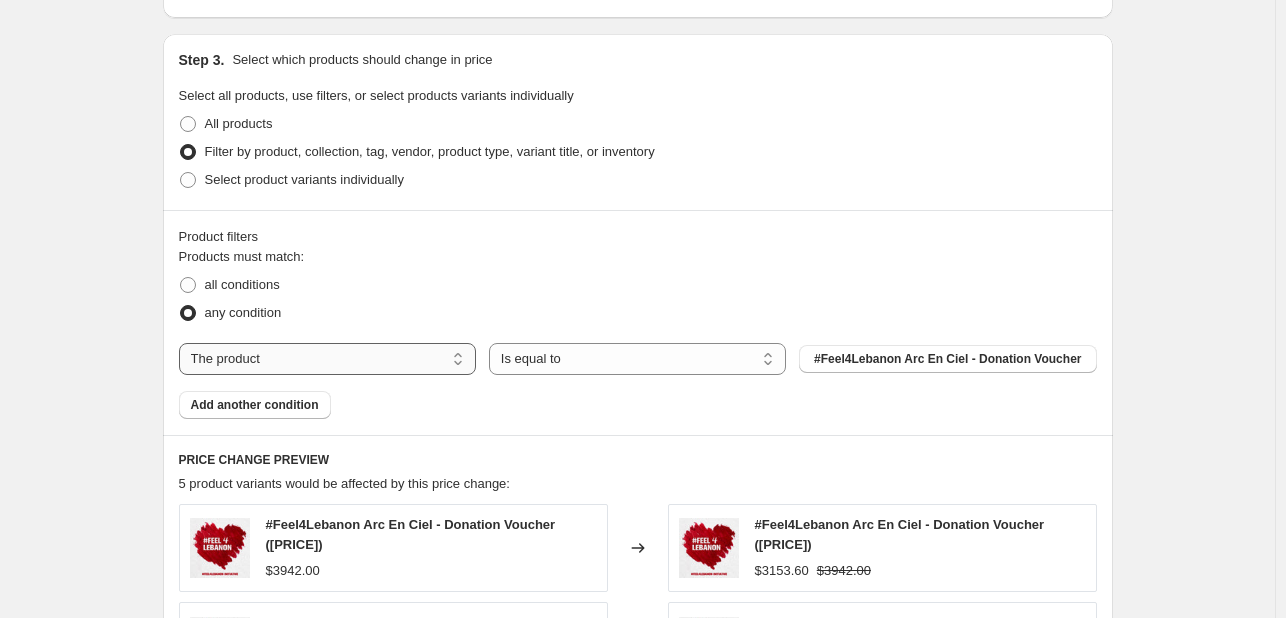 click on "The product The product's collection The product's tag The product's vendor The product's type The product's status The variant's title Inventory quantity" at bounding box center (327, 359) 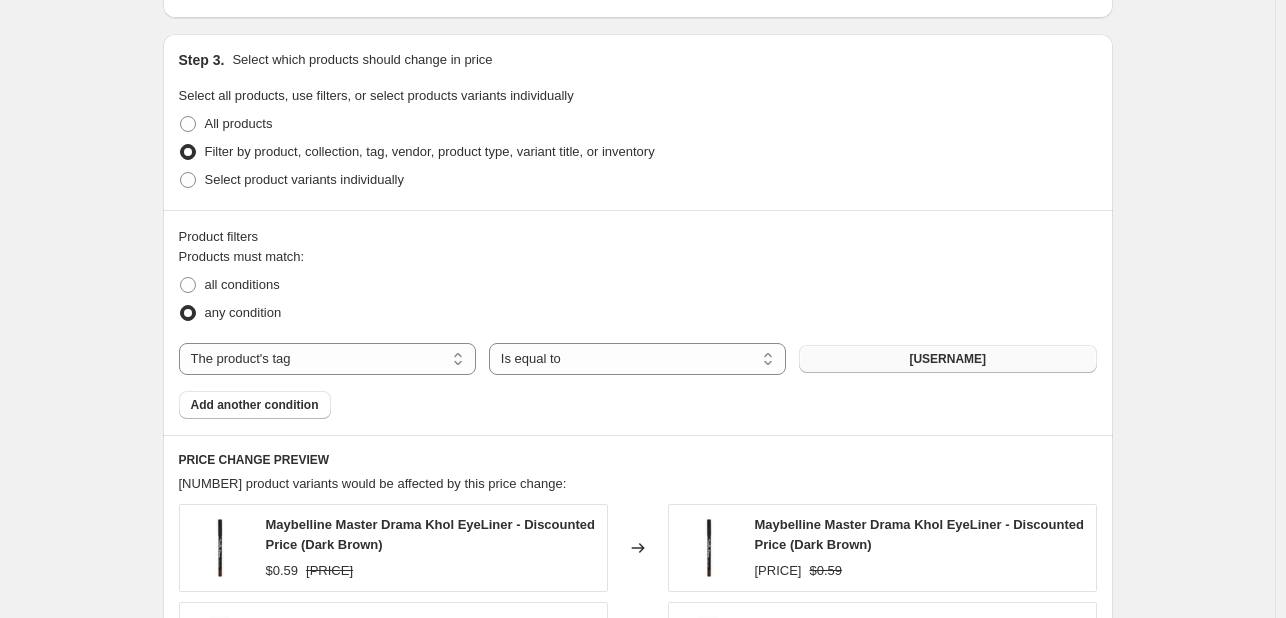 click on "[USERNAME]" at bounding box center [947, 359] 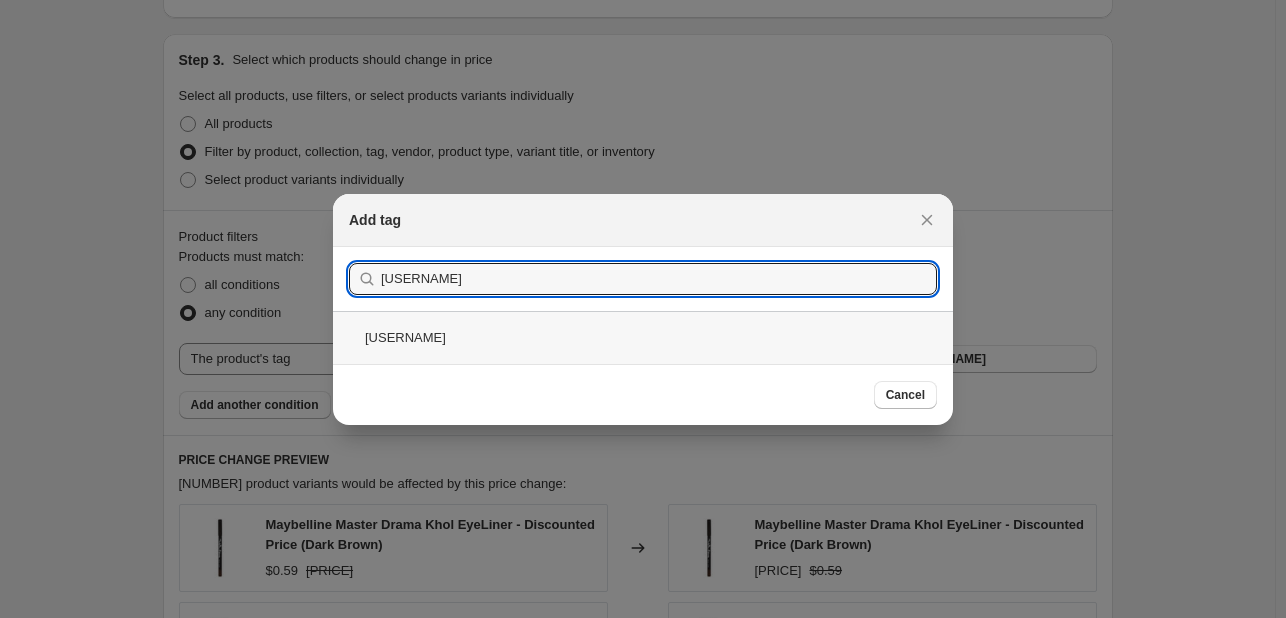 type on "[USERNAME]" 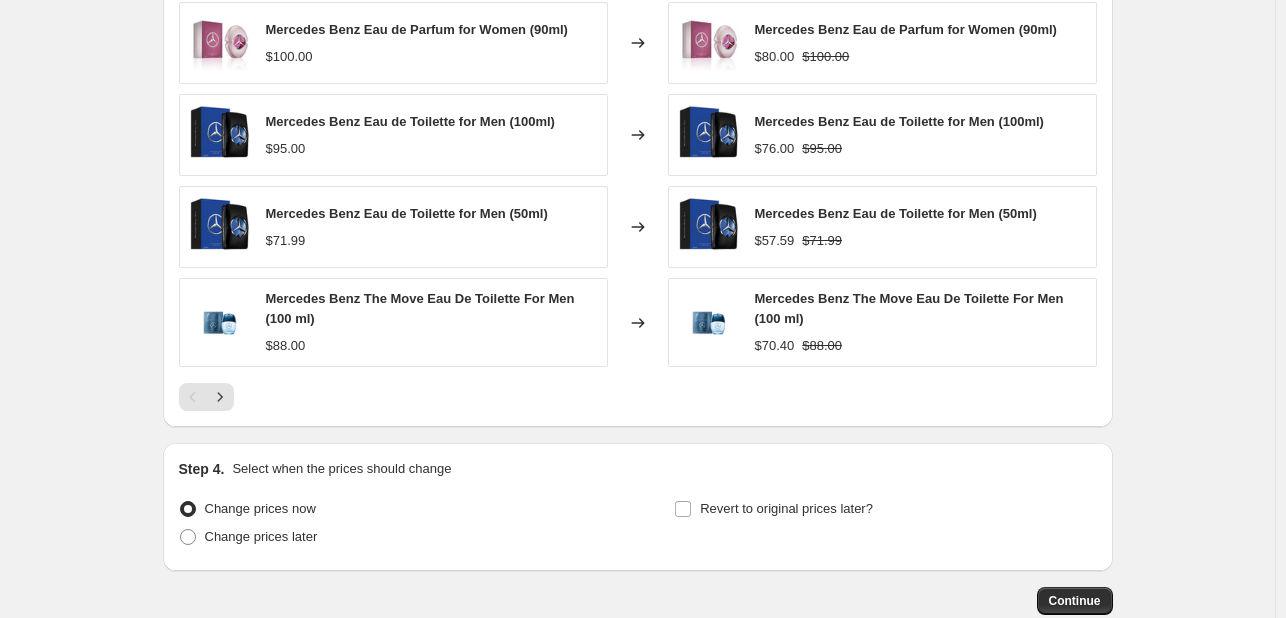 scroll, scrollTop: 1300, scrollLeft: 0, axis: vertical 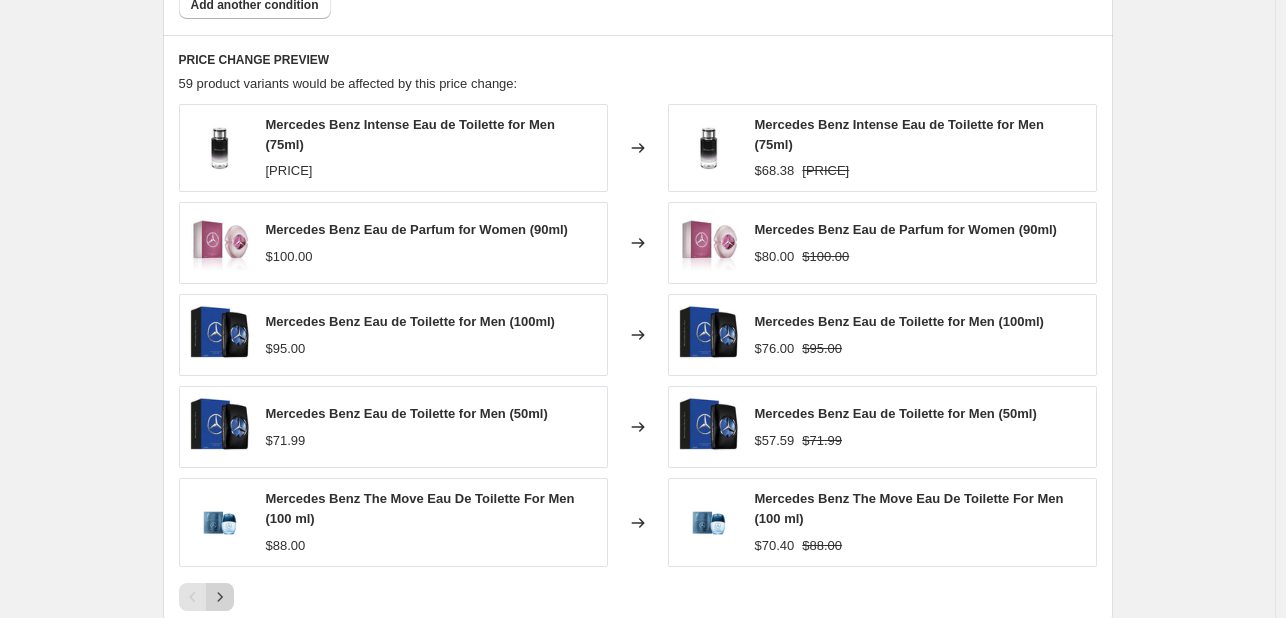click 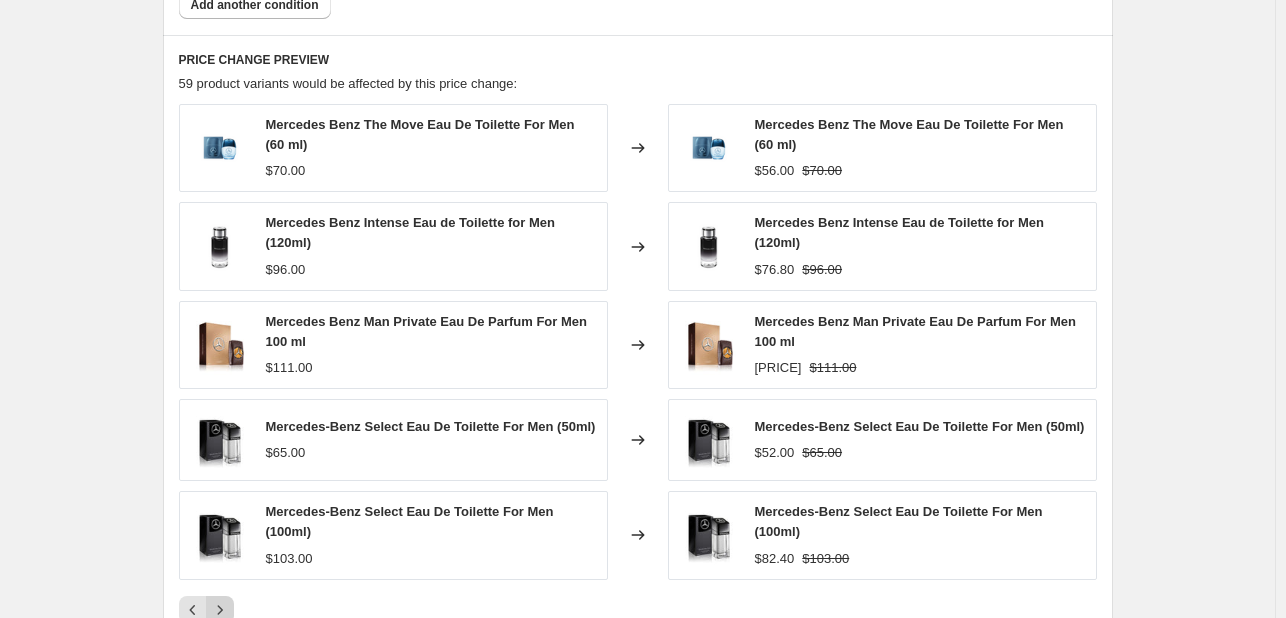 click at bounding box center [220, 610] 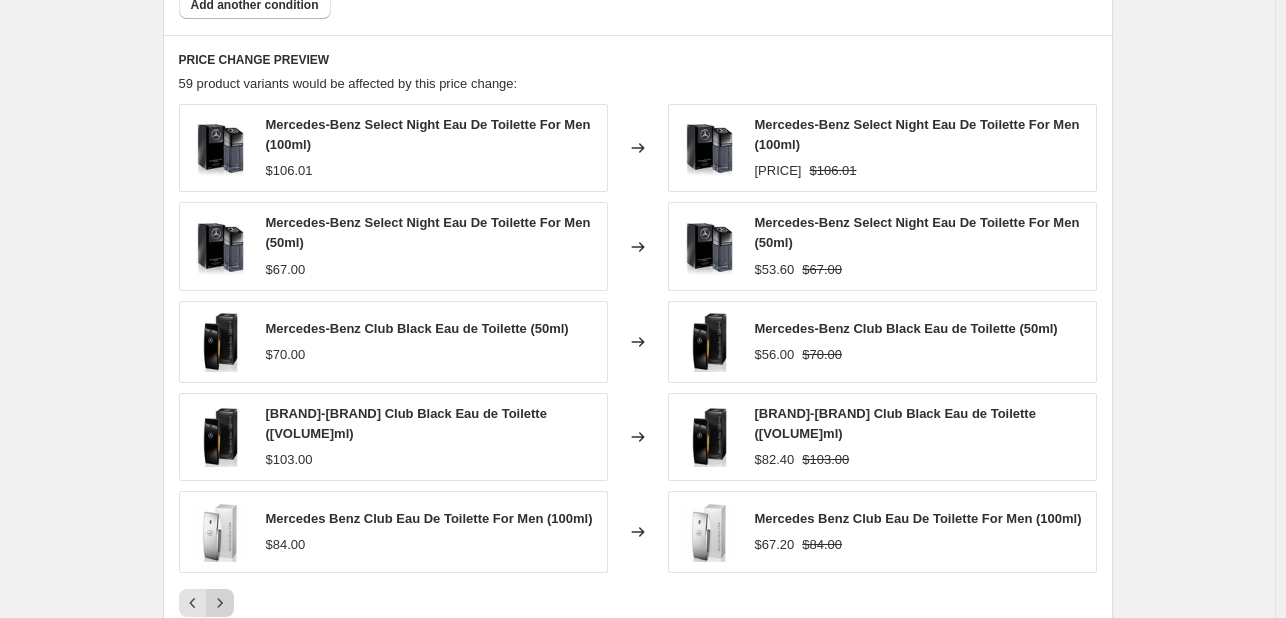 click 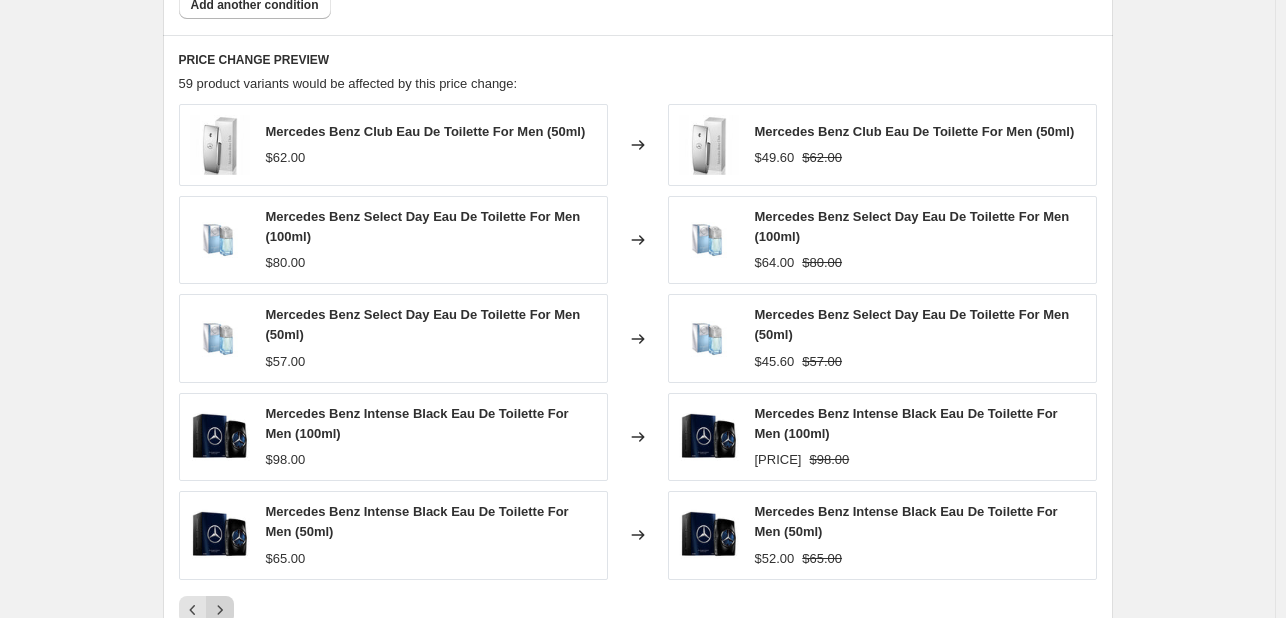 click 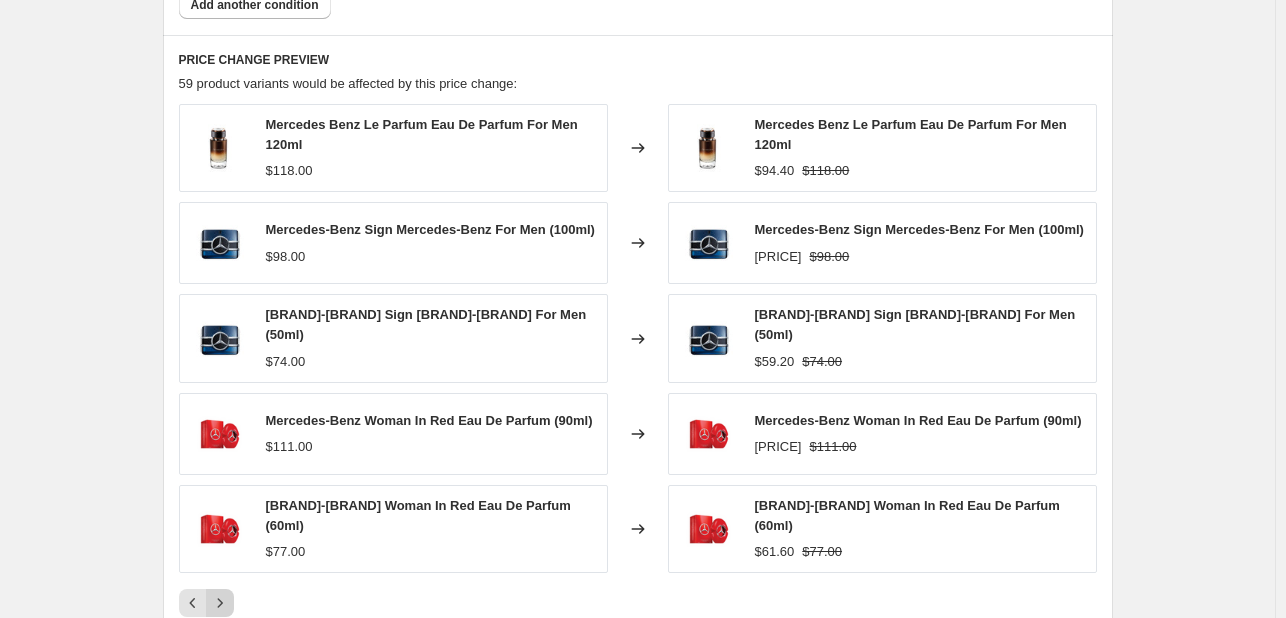 click at bounding box center (220, 603) 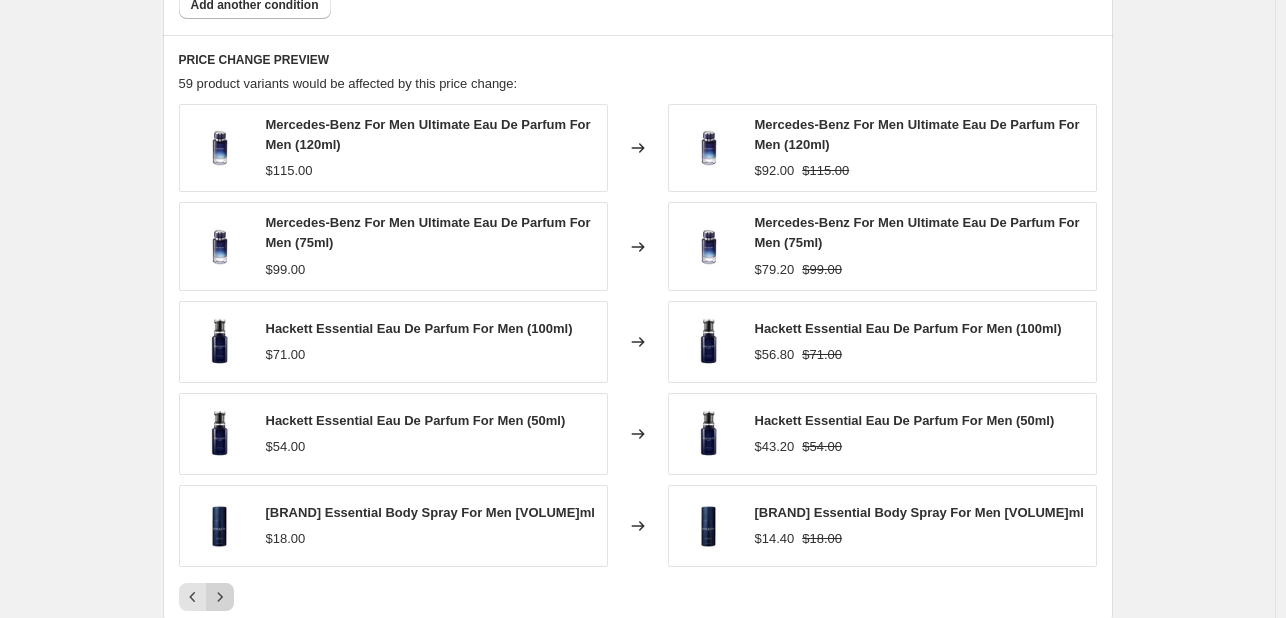 click 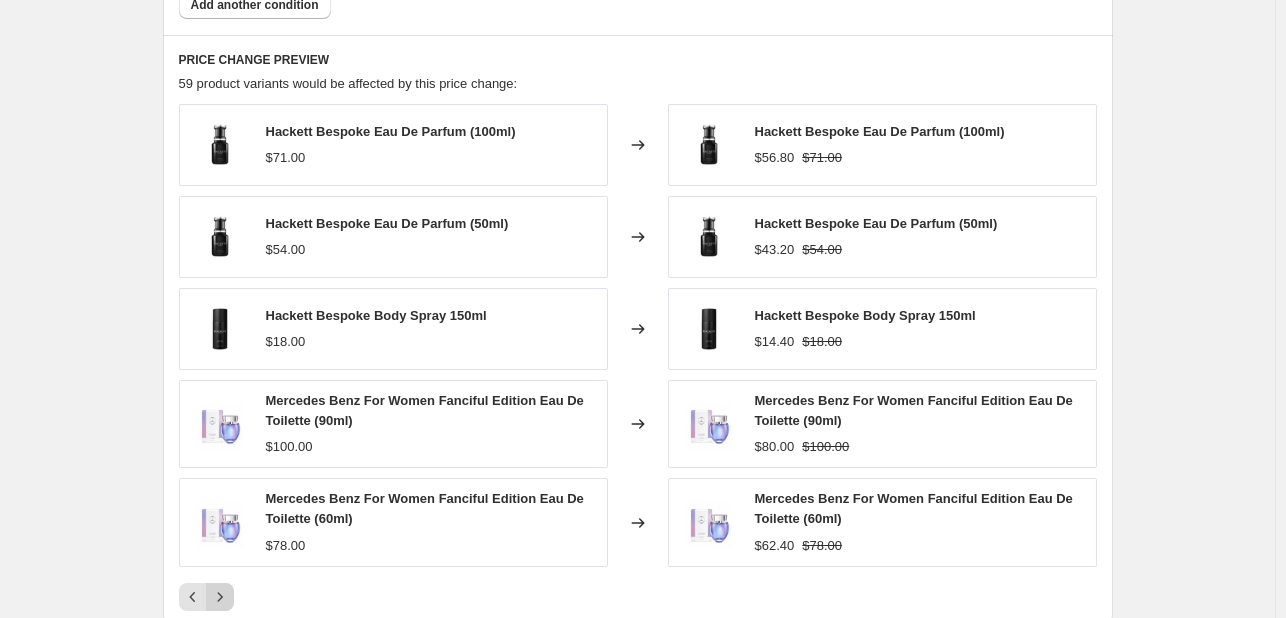 click 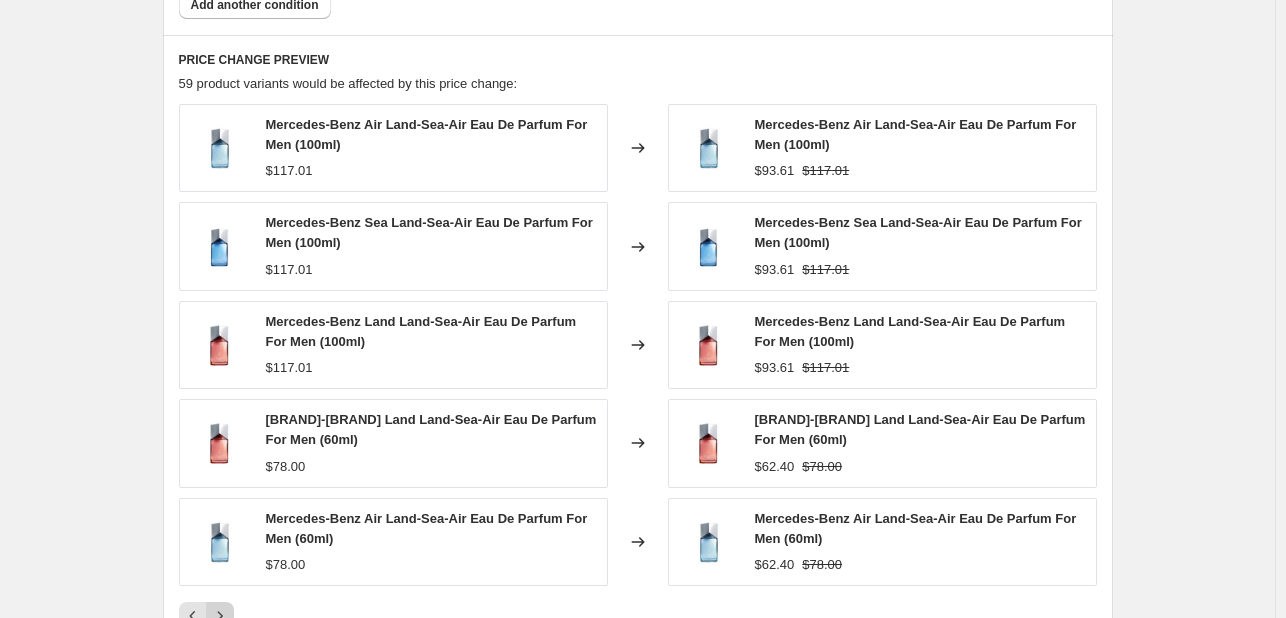 click at bounding box center (220, 616) 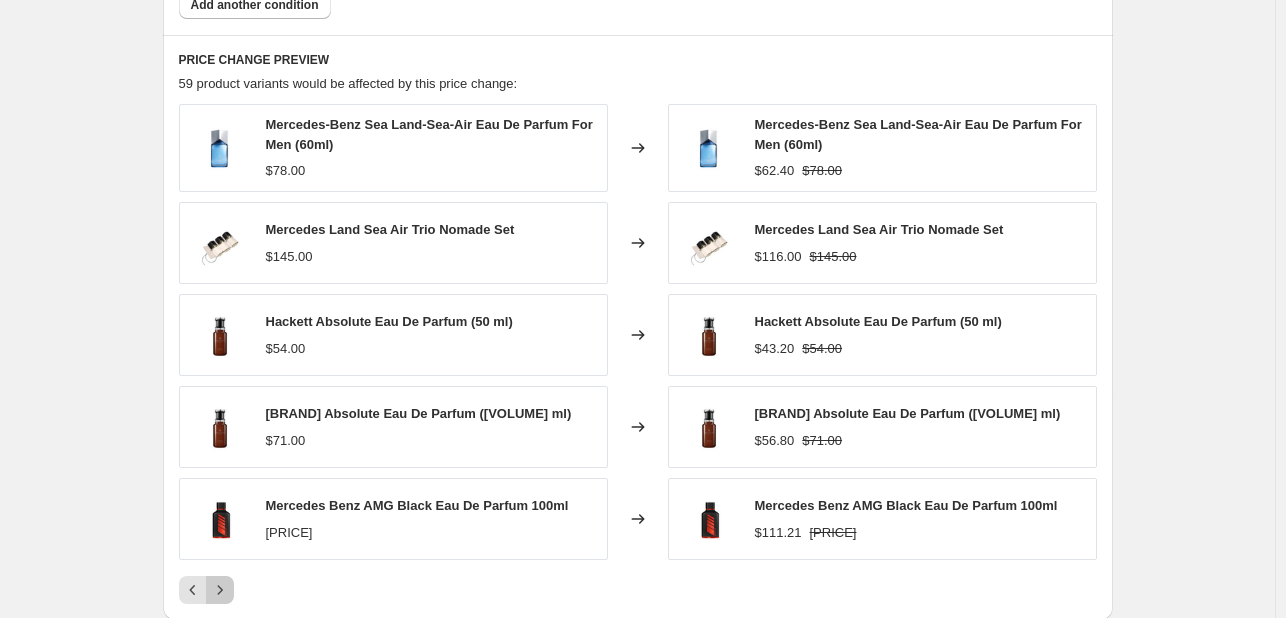 click at bounding box center [220, 590] 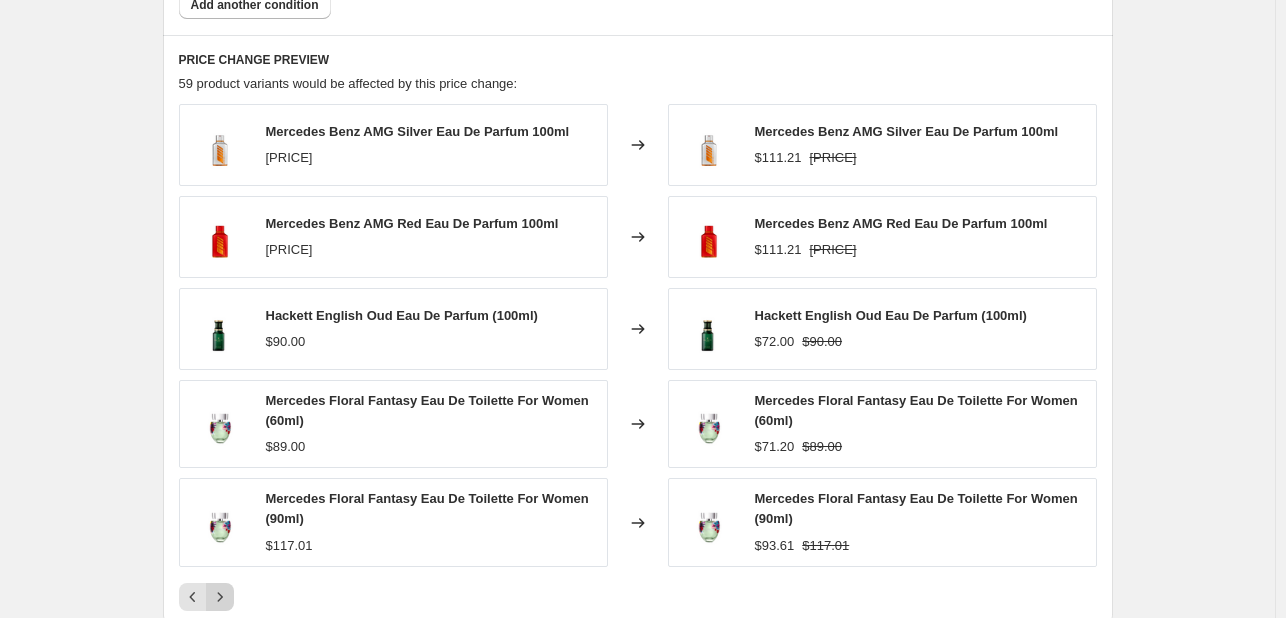 click 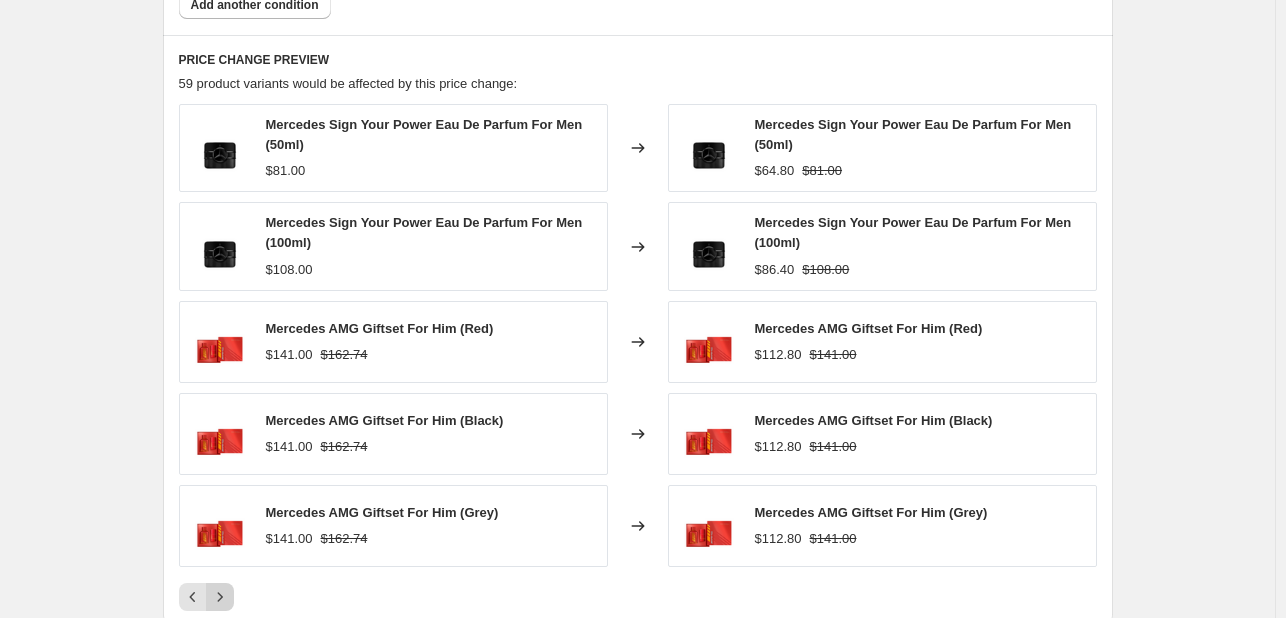 click 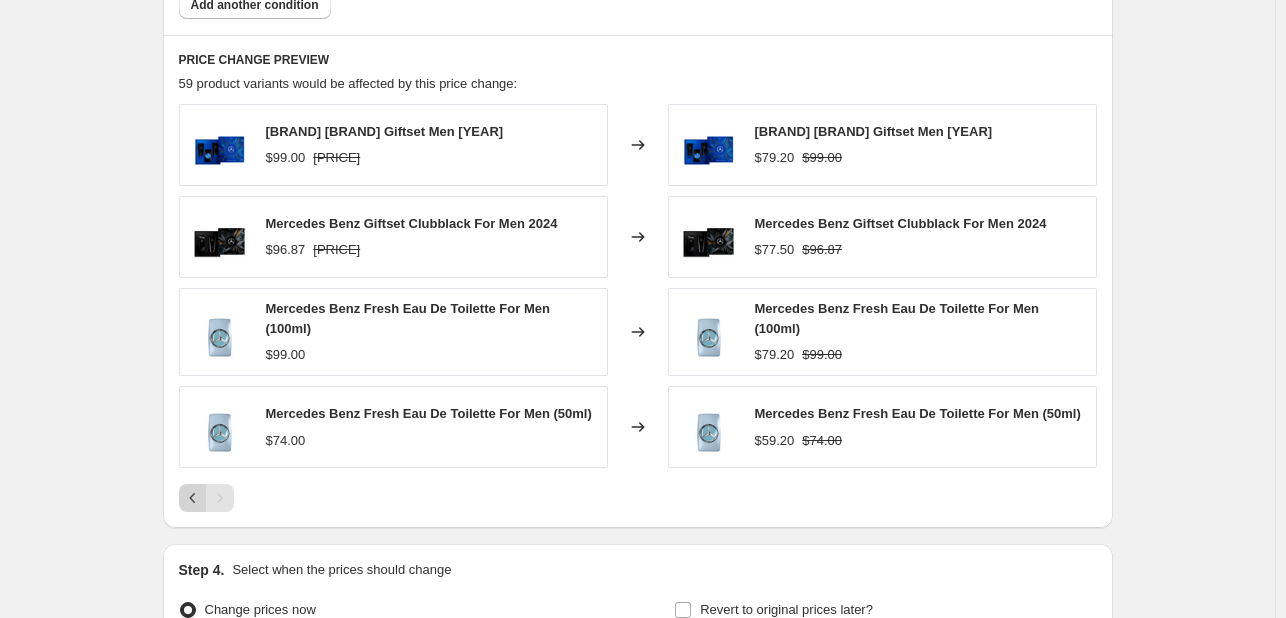 click 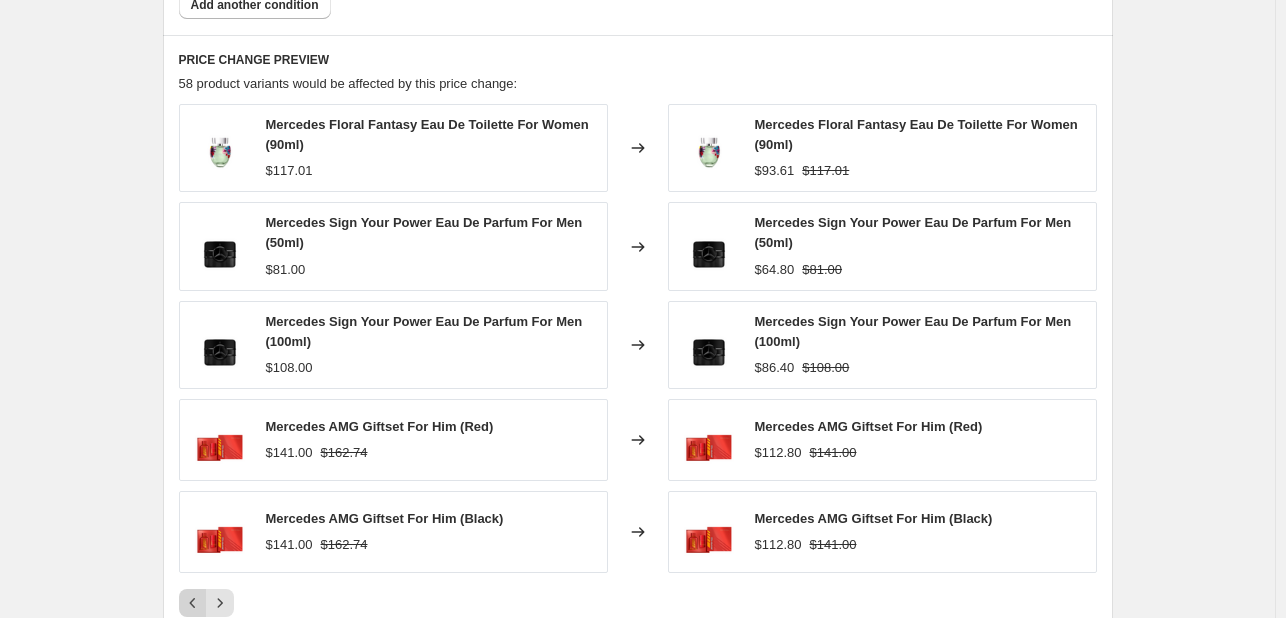click 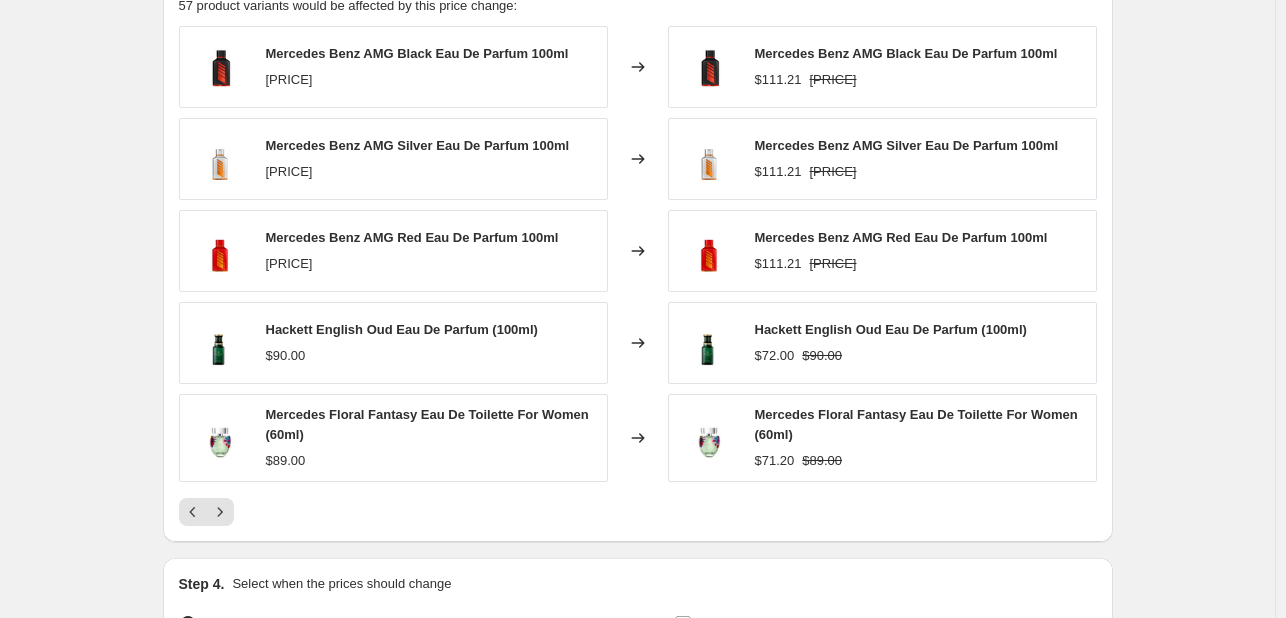 scroll, scrollTop: 1400, scrollLeft: 0, axis: vertical 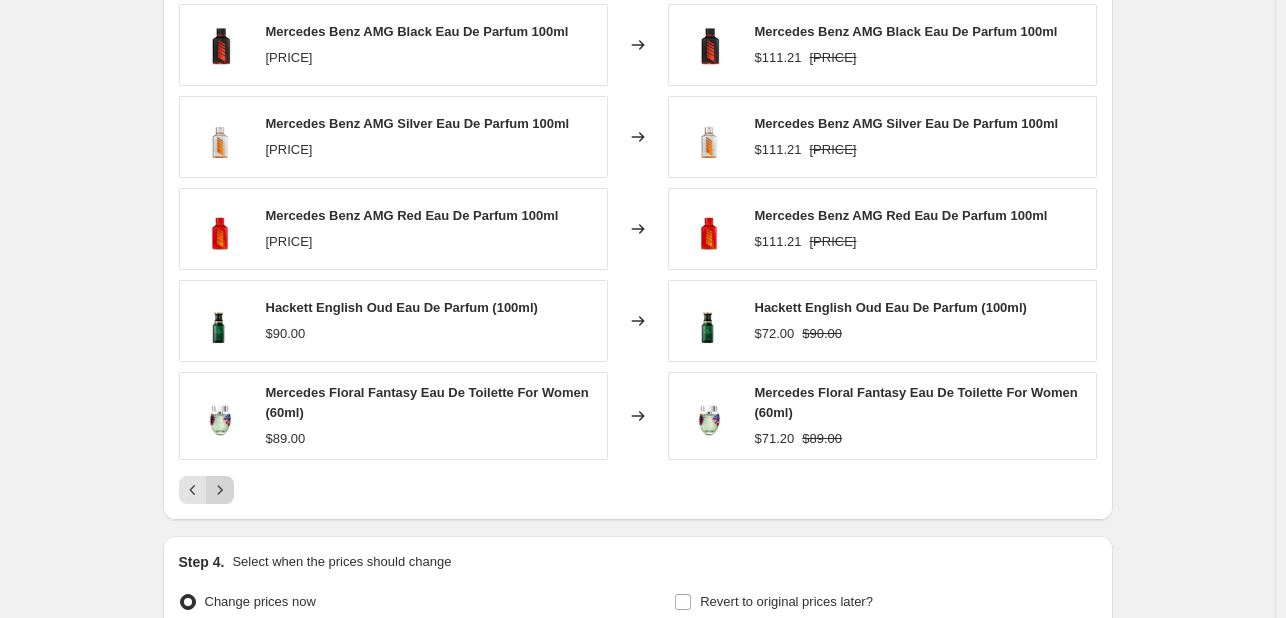 click 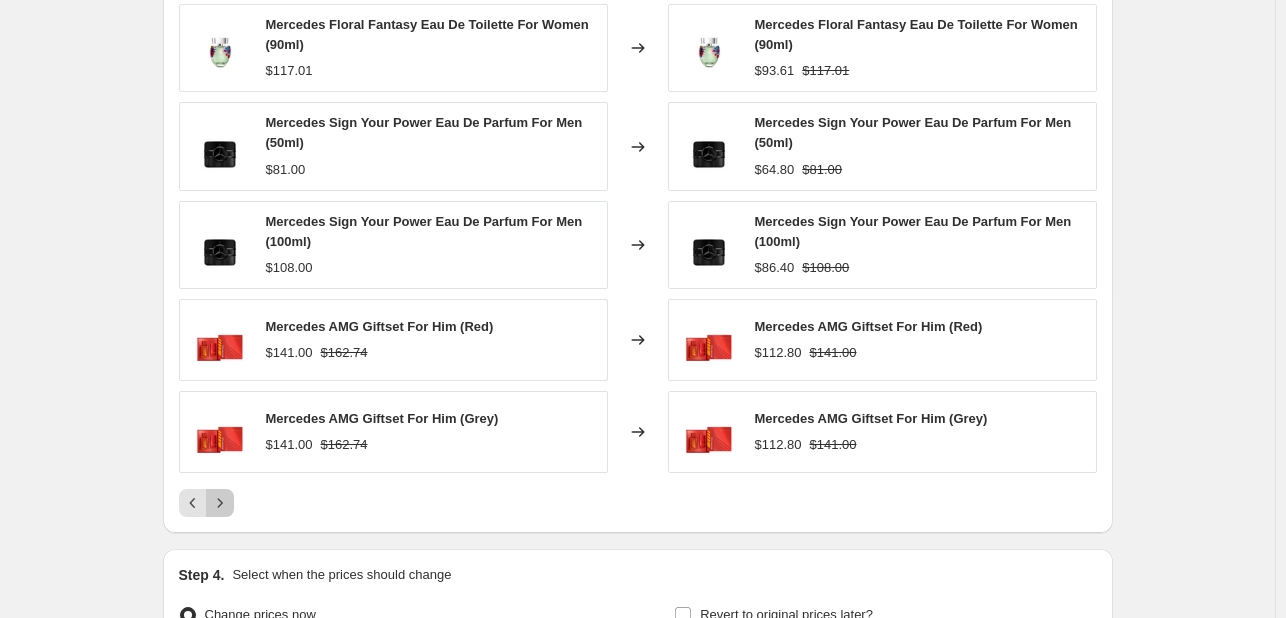 click 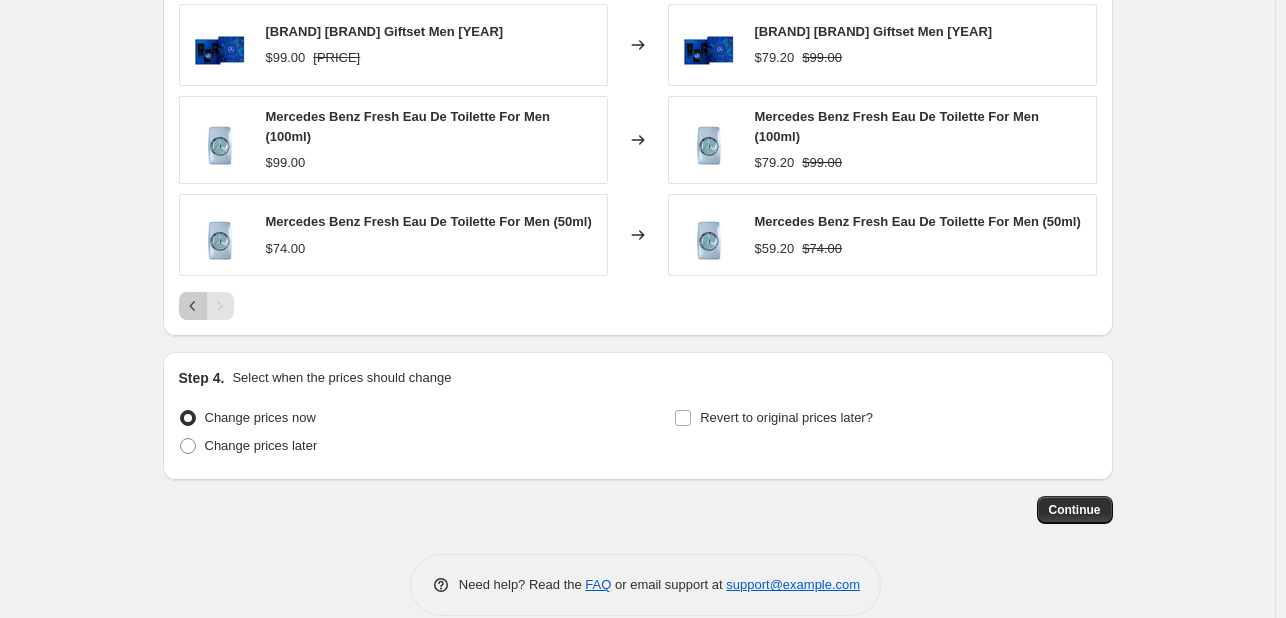 click 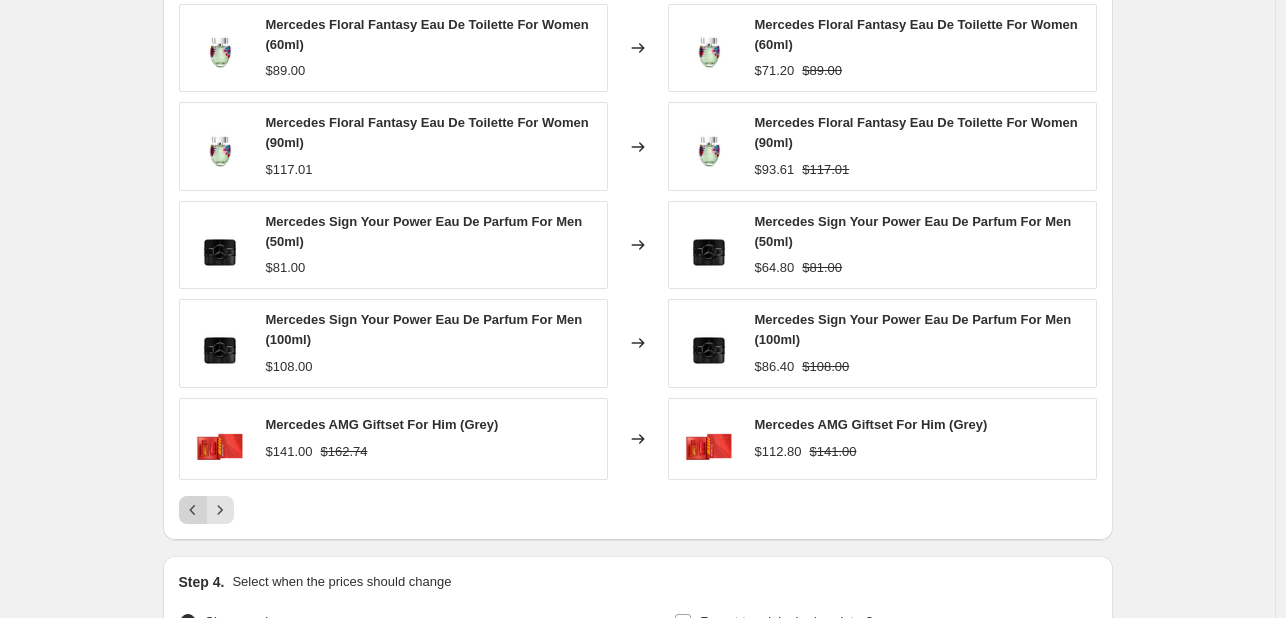 click 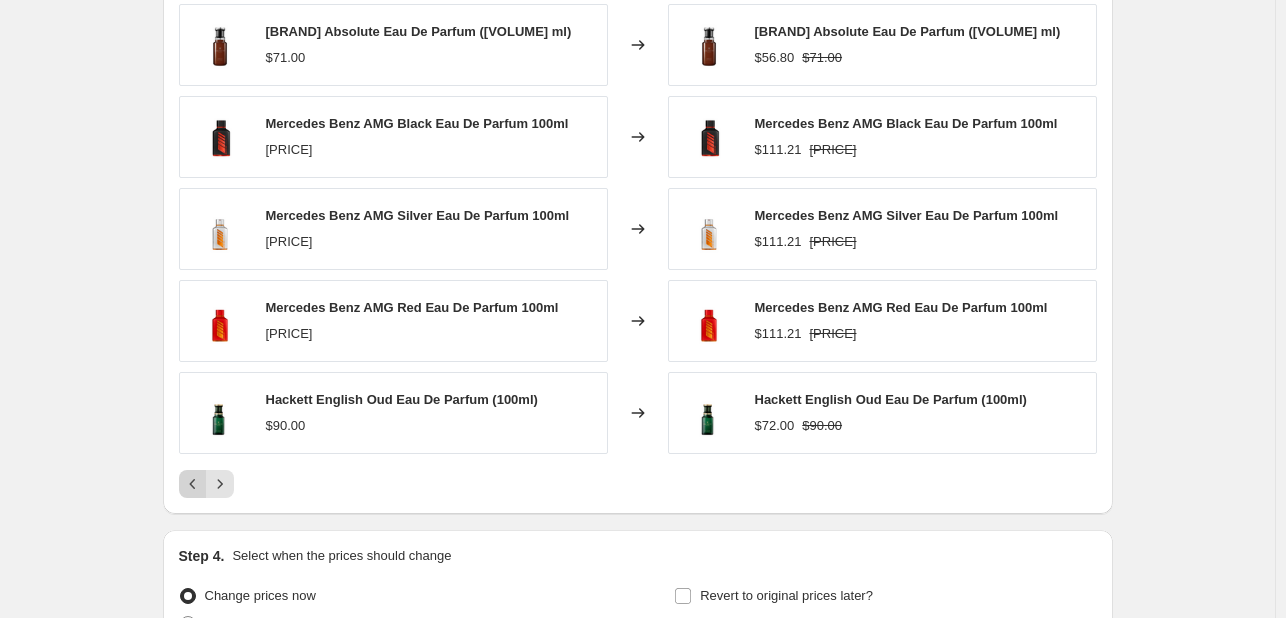 click on "PRICE CHANGE PREVIEW [NUMBER] product variants would be affected by this price change: Hackett Absolute Eau De Parfum (100 ml) [PRICE] Changed to Hackett Absolute Eau De Parfum (100 ml) [PRICE] [PRICE] Mercedes Benz AMG Black Eau De Parfum 100ml [PRICE] Changed to Mercedes Benz AMG Black Eau De Parfum 100ml [PRICE] [PRICE] Mercedes Benz AMG Silver Eau De Parfum 100ml [PRICE] Changed to Mercedes Benz AMG Silver Eau De Parfum 100ml [PRICE] [PRICE] Mercedes Benz AMG Red Eau De Parfum 100ml [PRICE] Changed to Mercedes Benz AMG Red Eau De Parfum 100ml [PRICE] [PRICE] Hackett English Oud Eau De Parfum (100ml) [PRICE] Changed to Hackett English Oud Eau De Parfum (100ml) [PRICE] [PRICE]" at bounding box center [638, 224] 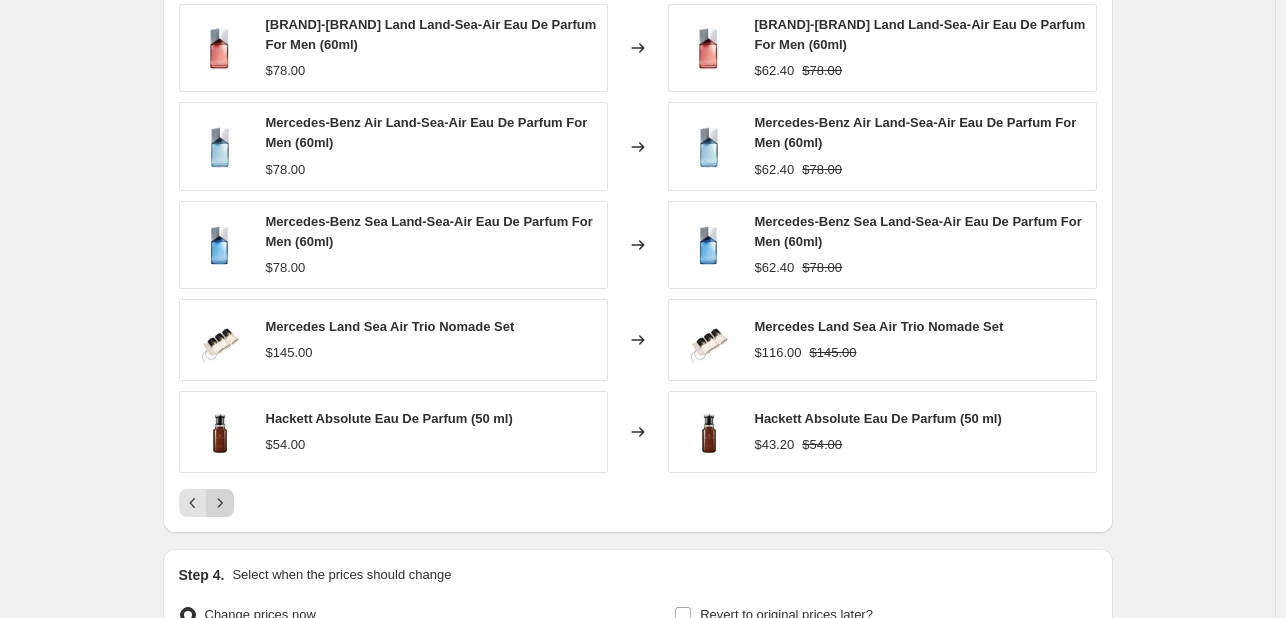 click 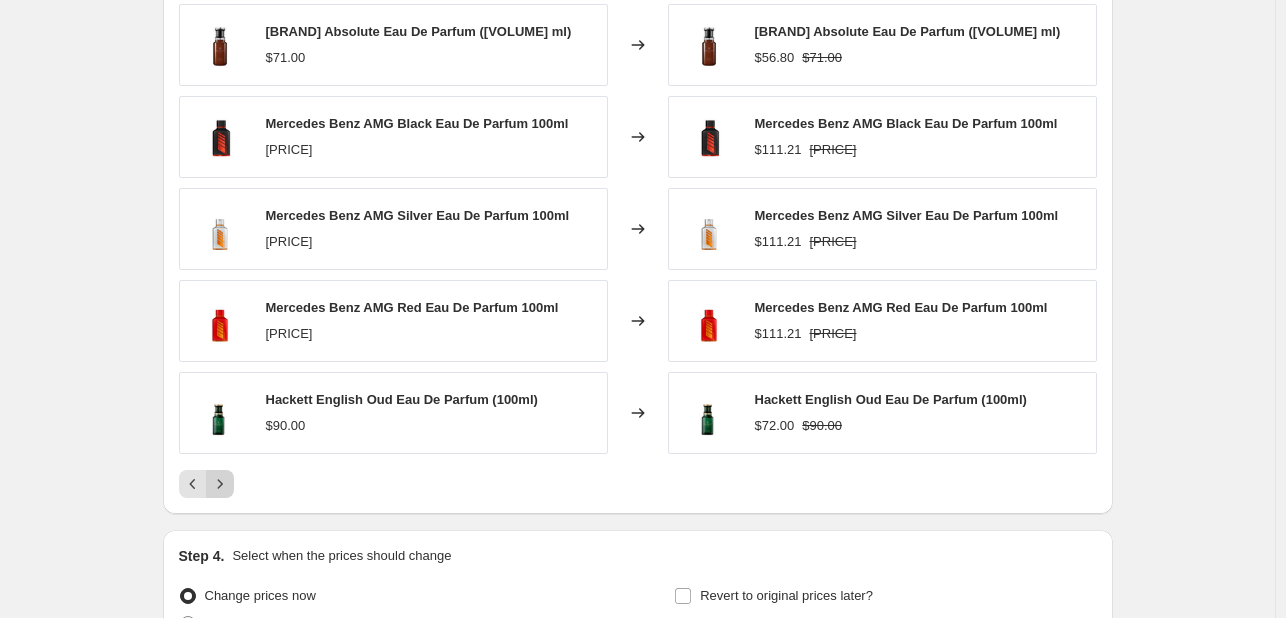 click at bounding box center (220, 484) 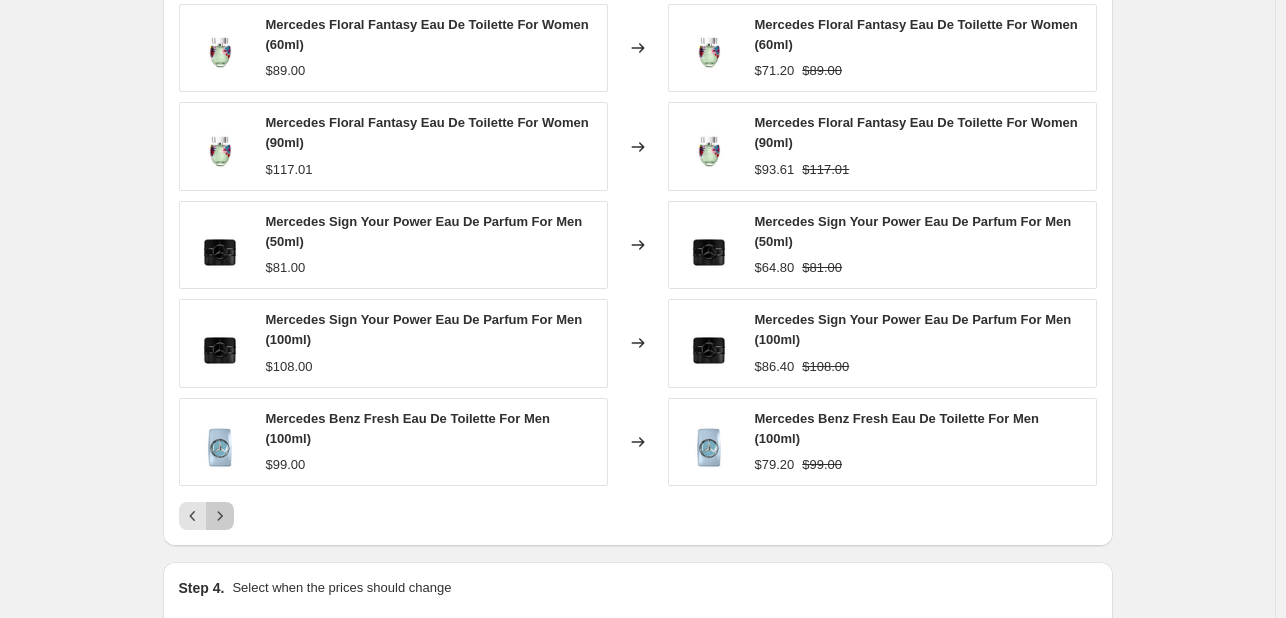 click at bounding box center [220, 516] 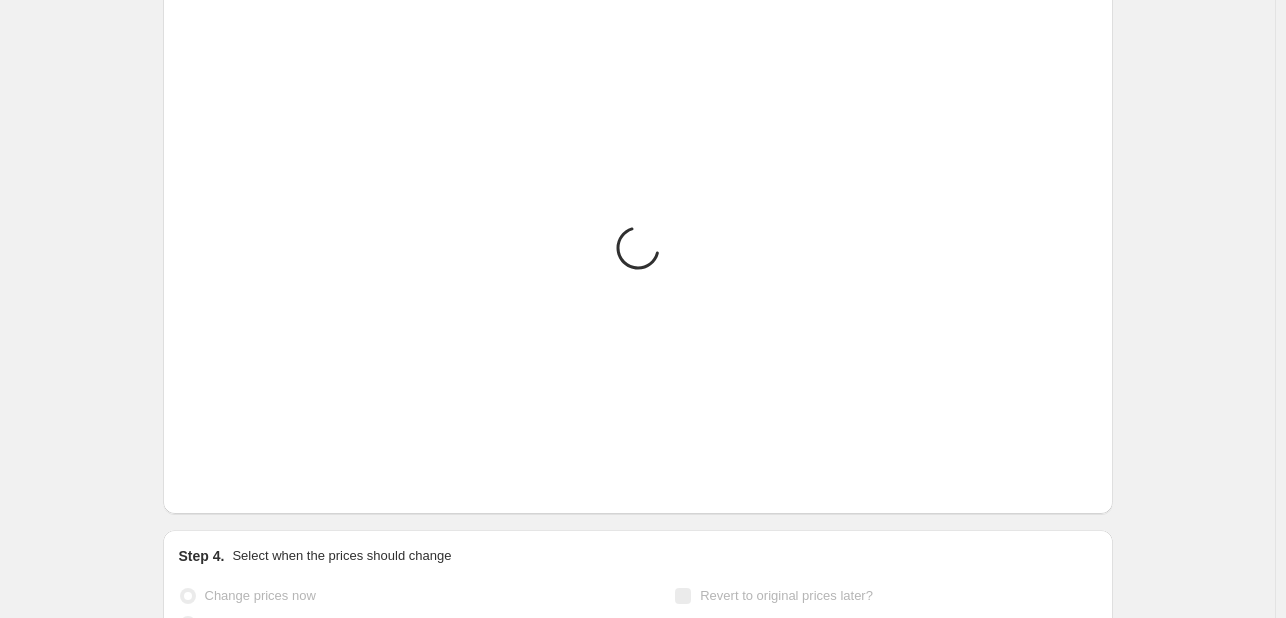 scroll, scrollTop: 1238, scrollLeft: 0, axis: vertical 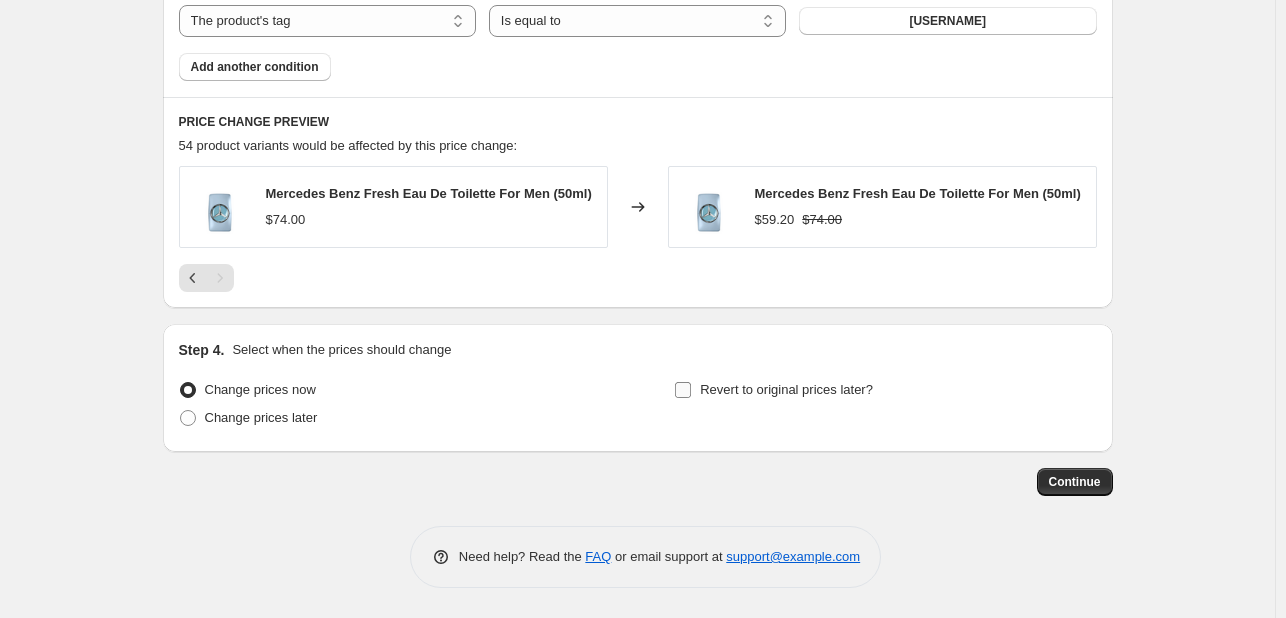 click on "Revert to original prices later?" at bounding box center [773, 390] 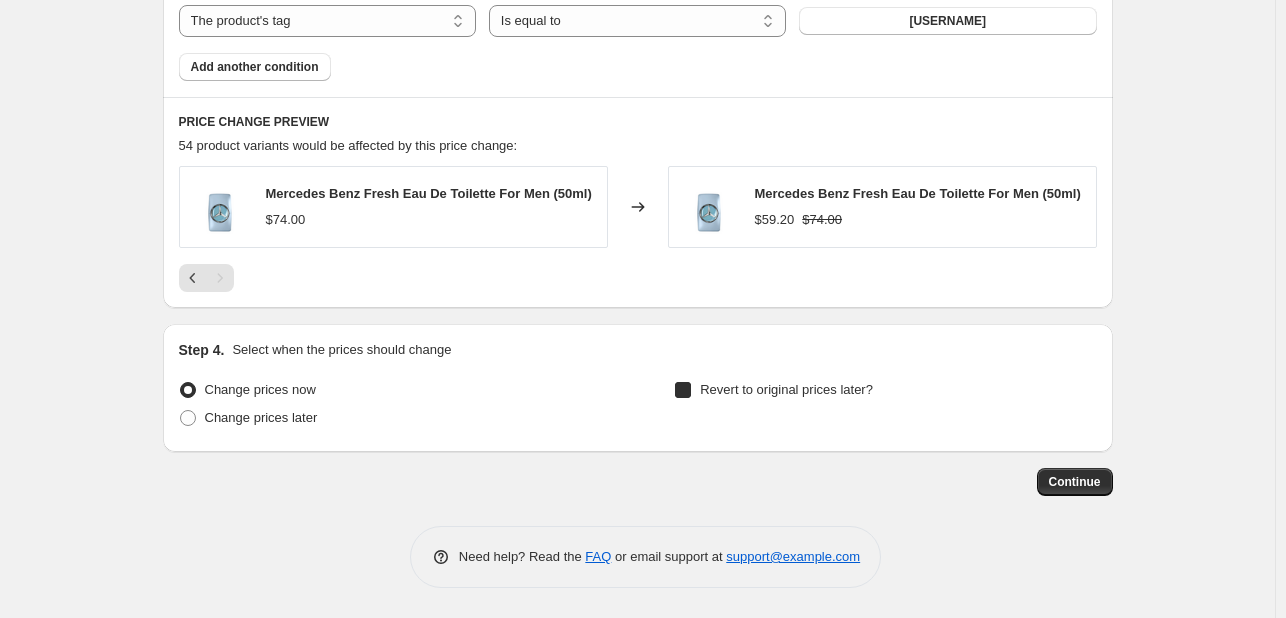 checkbox on "true" 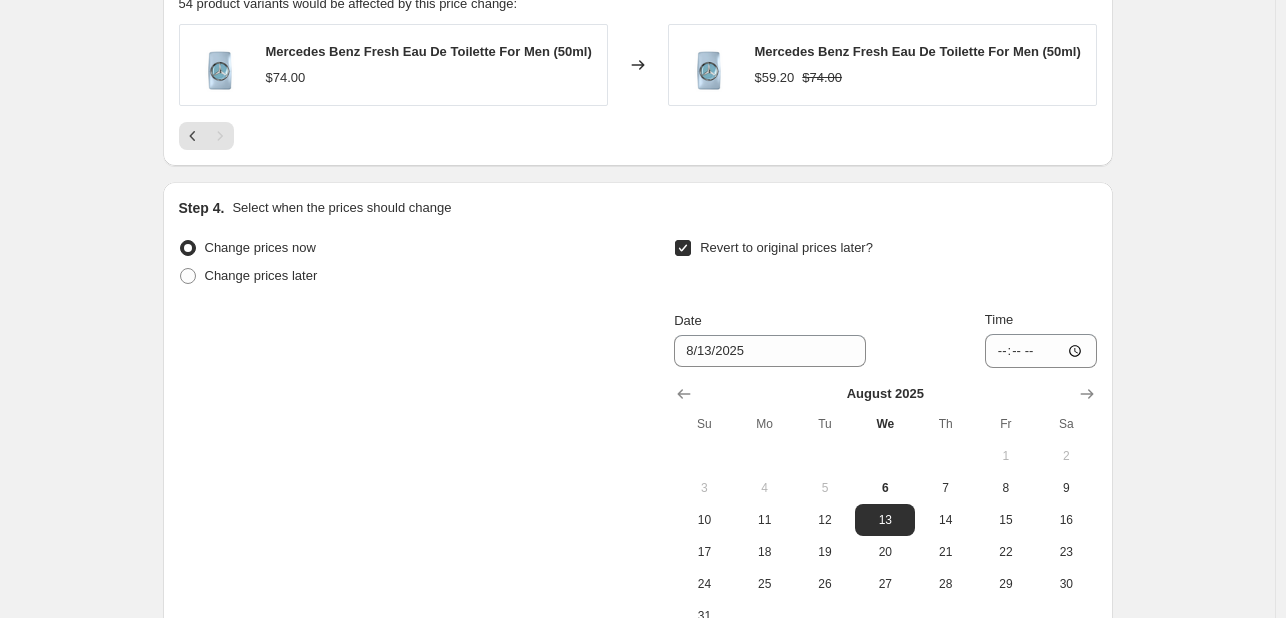 scroll, scrollTop: 1612, scrollLeft: 0, axis: vertical 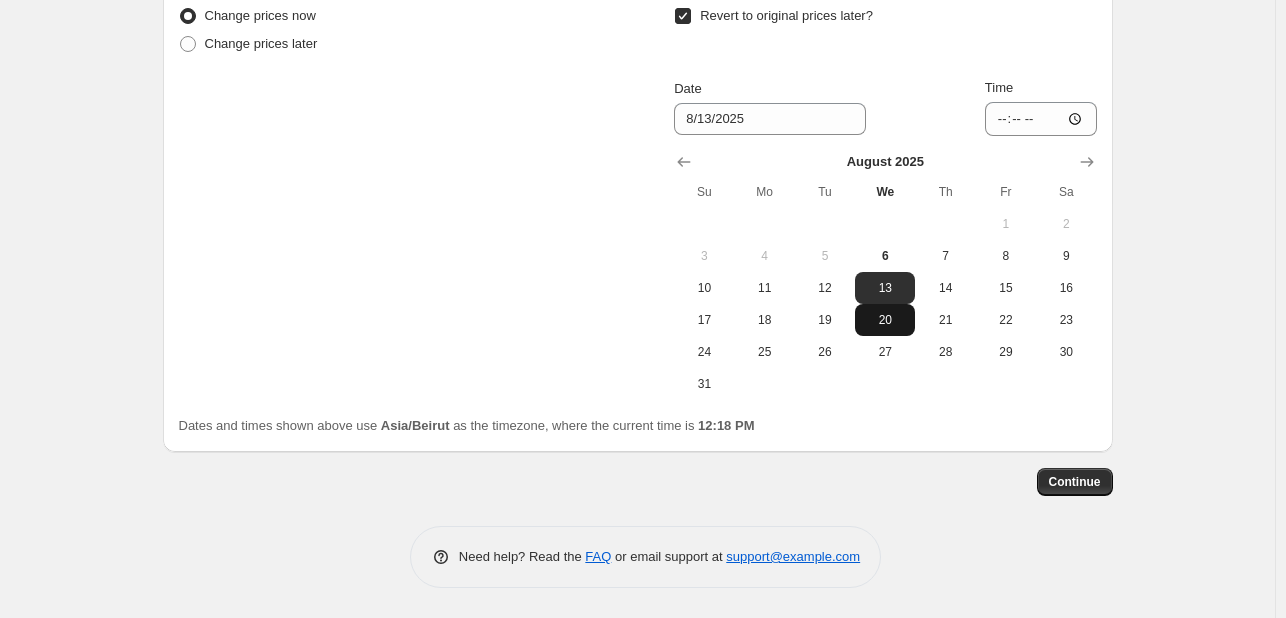 click on "20" at bounding box center [885, 320] 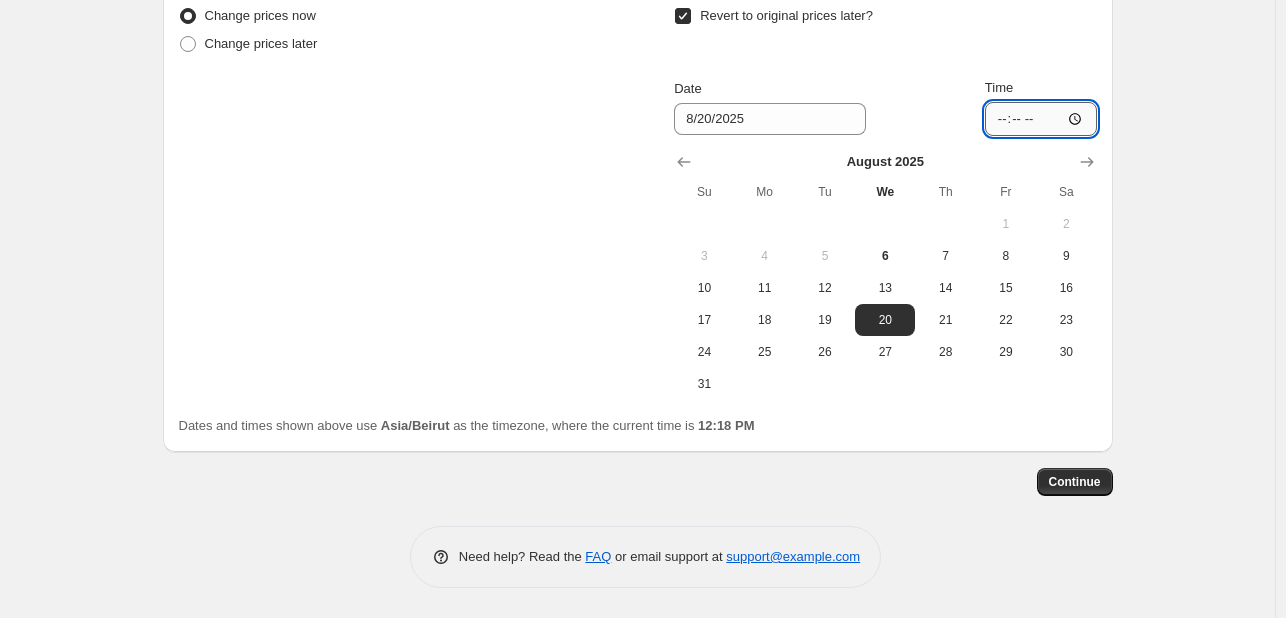 click on "[TIME]" at bounding box center [1041, 119] 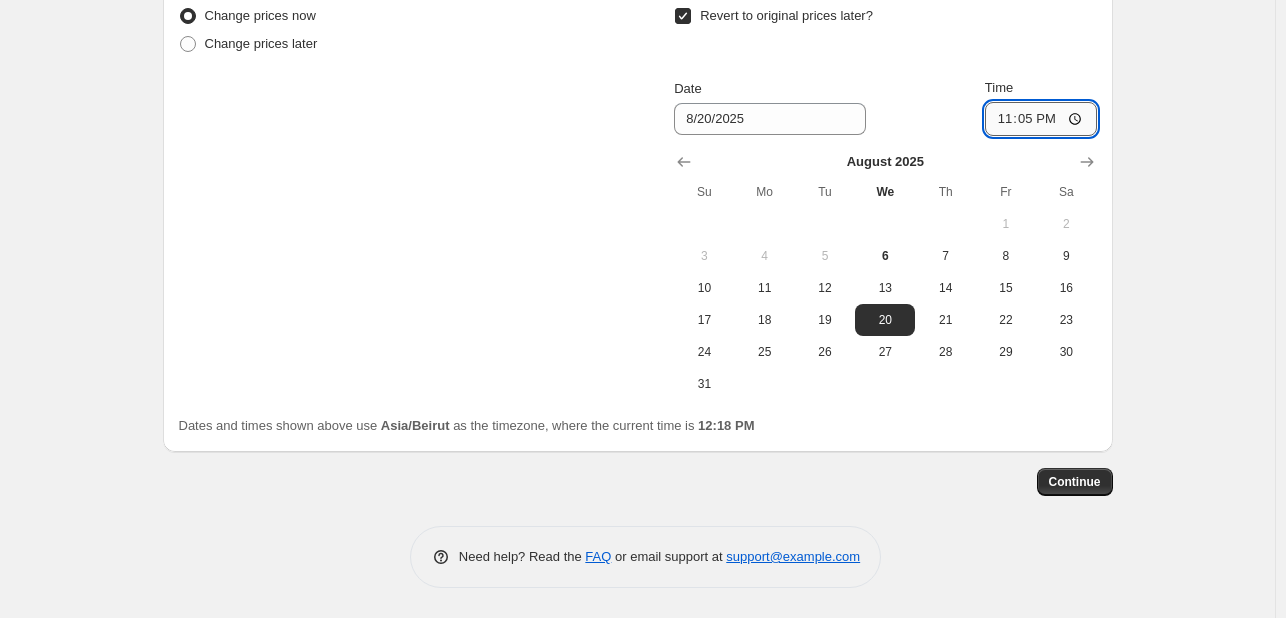 type on "23:55" 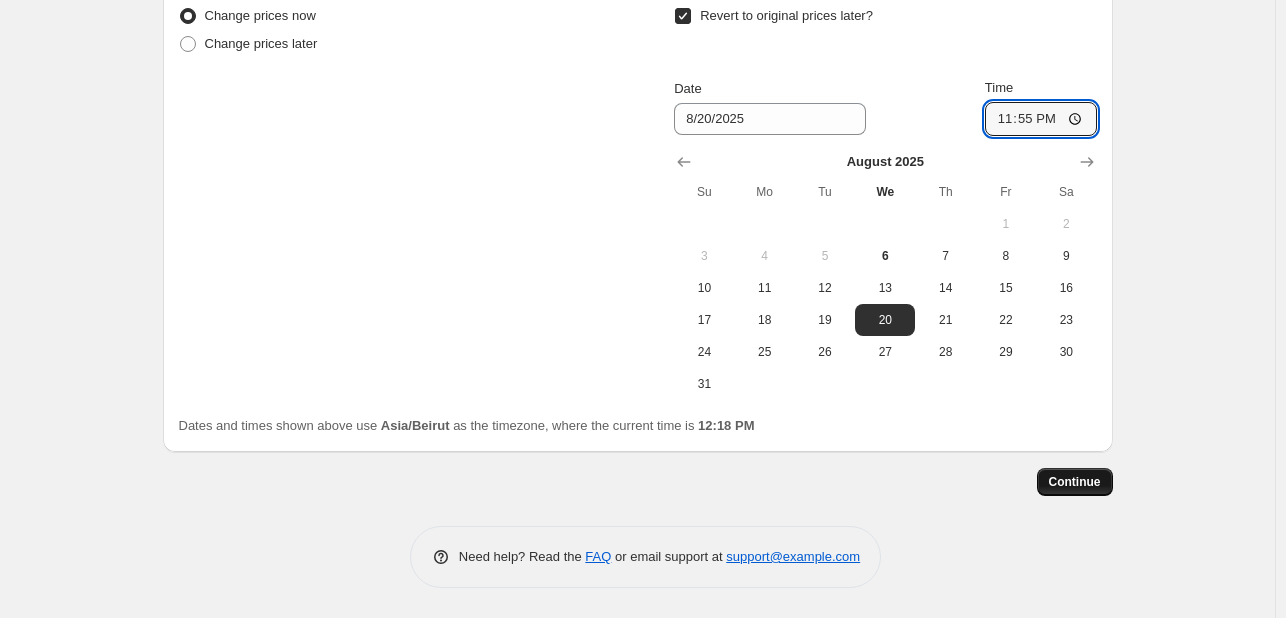click on "Continue" at bounding box center [1075, 482] 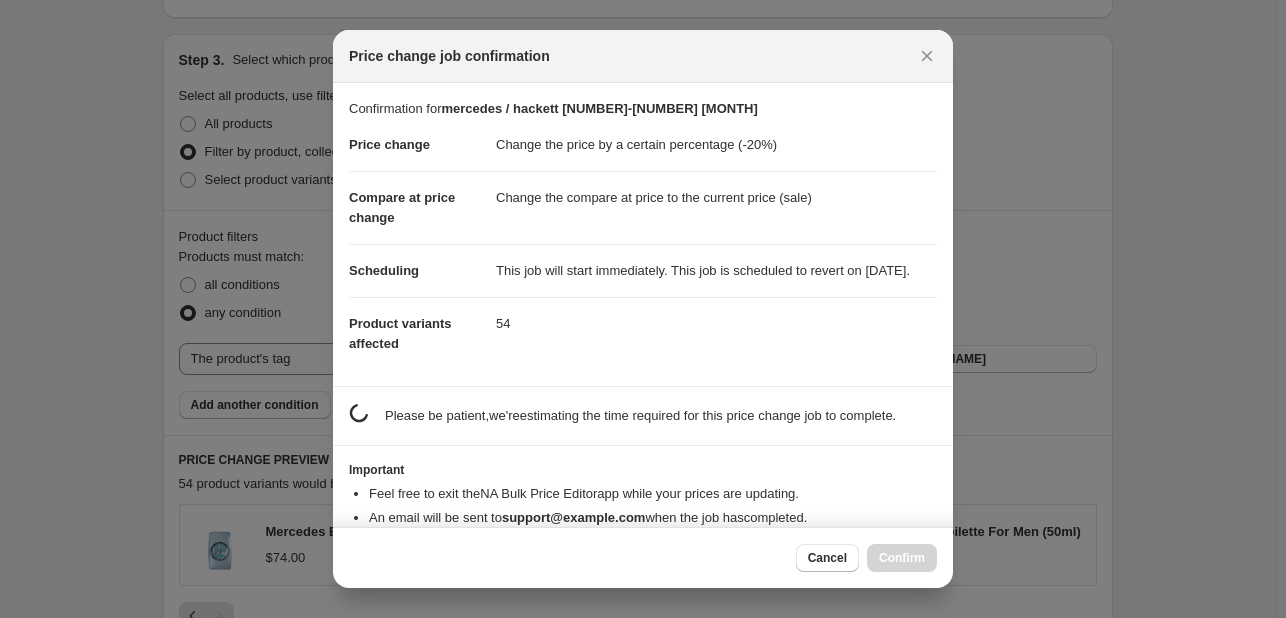scroll, scrollTop: 0, scrollLeft: 0, axis: both 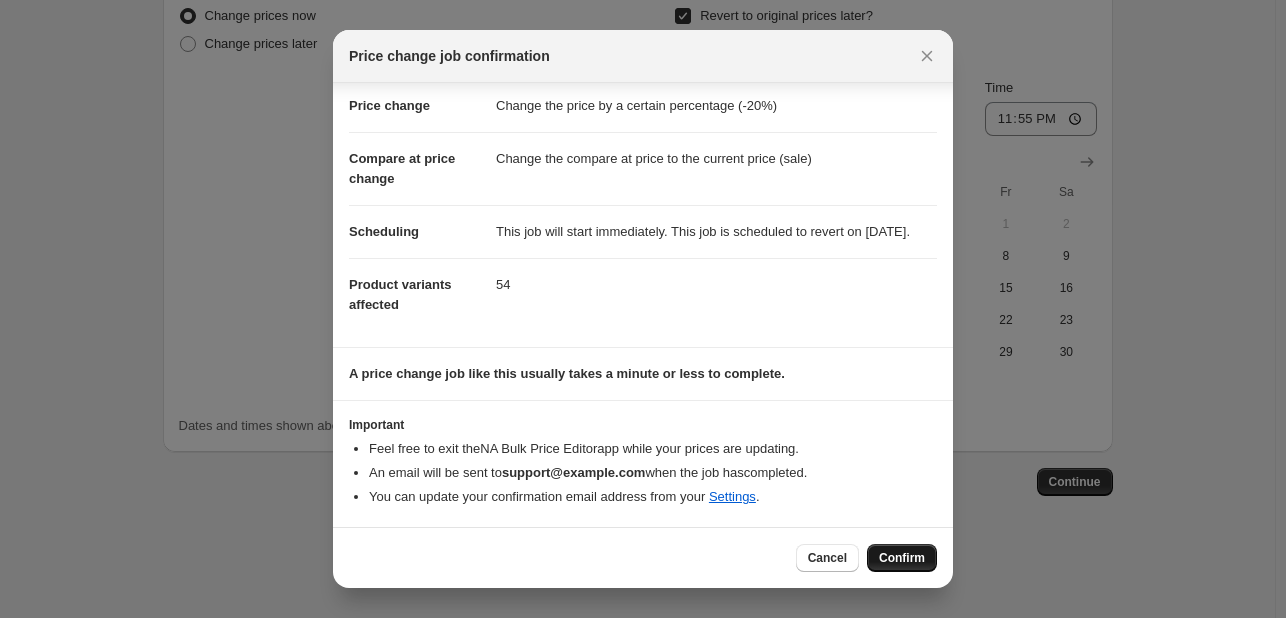 click on "Confirm" at bounding box center [902, 558] 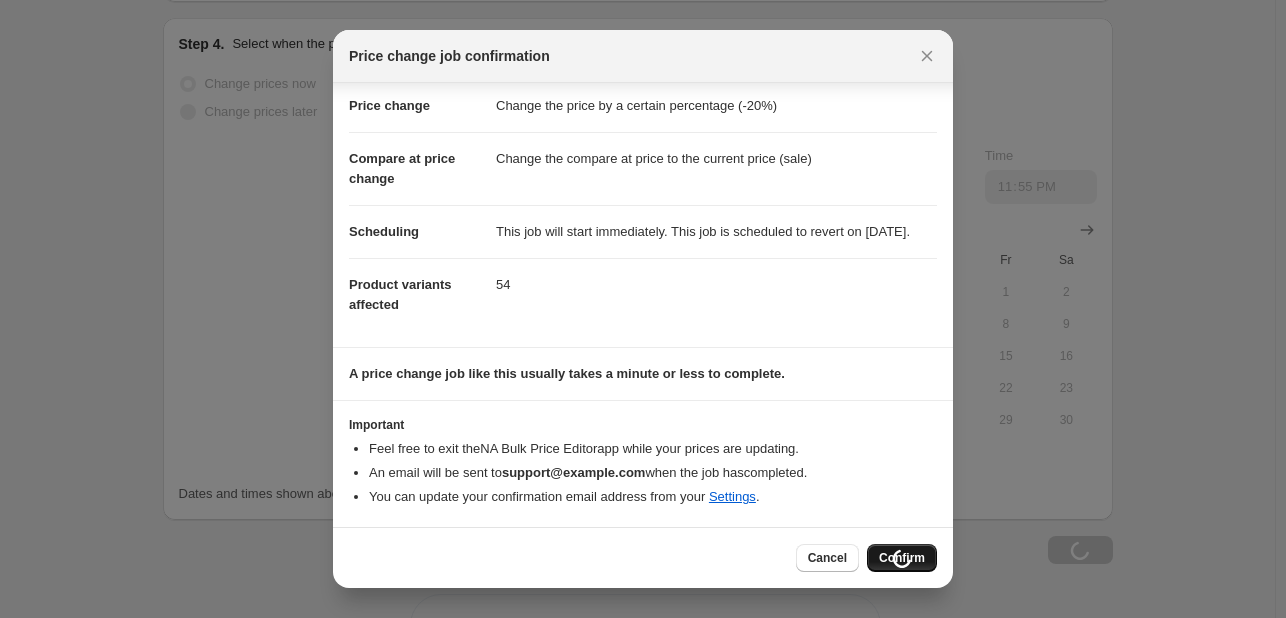 scroll, scrollTop: 1680, scrollLeft: 0, axis: vertical 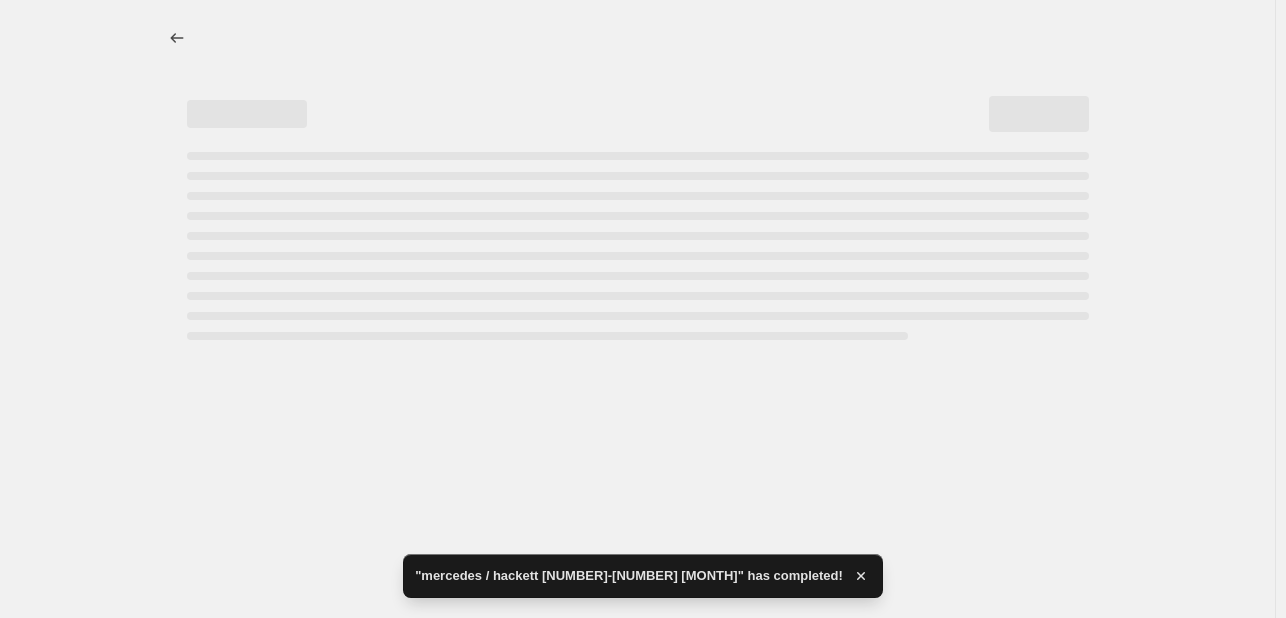 select on "percentage" 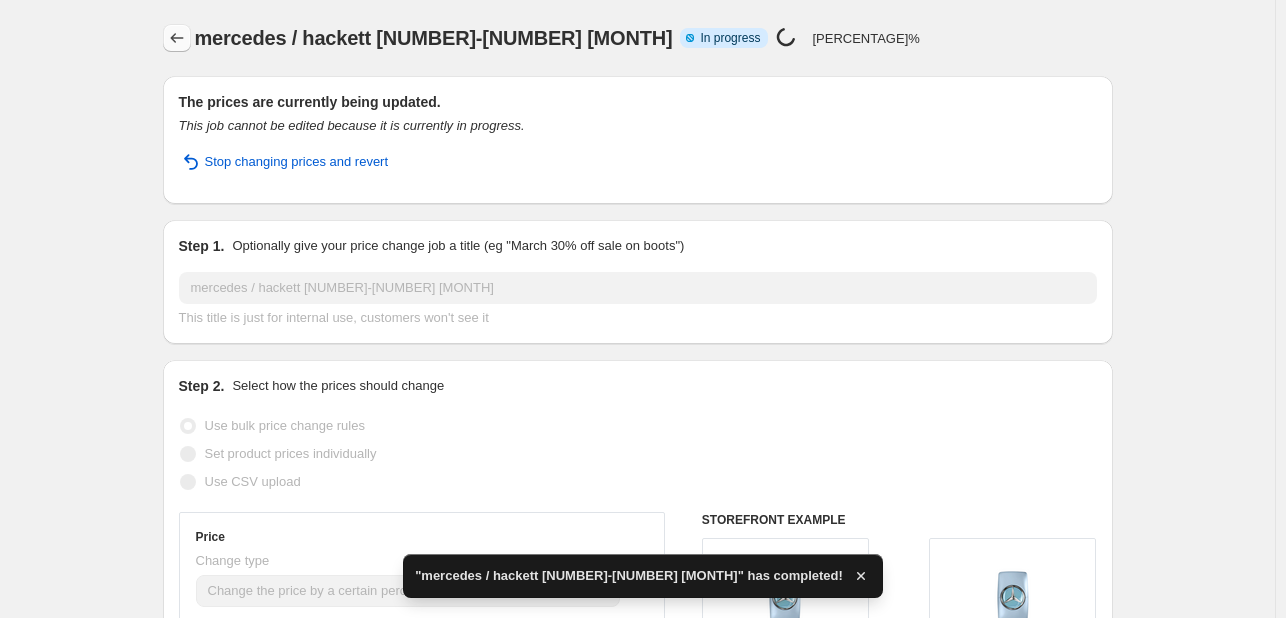 click at bounding box center [177, 38] 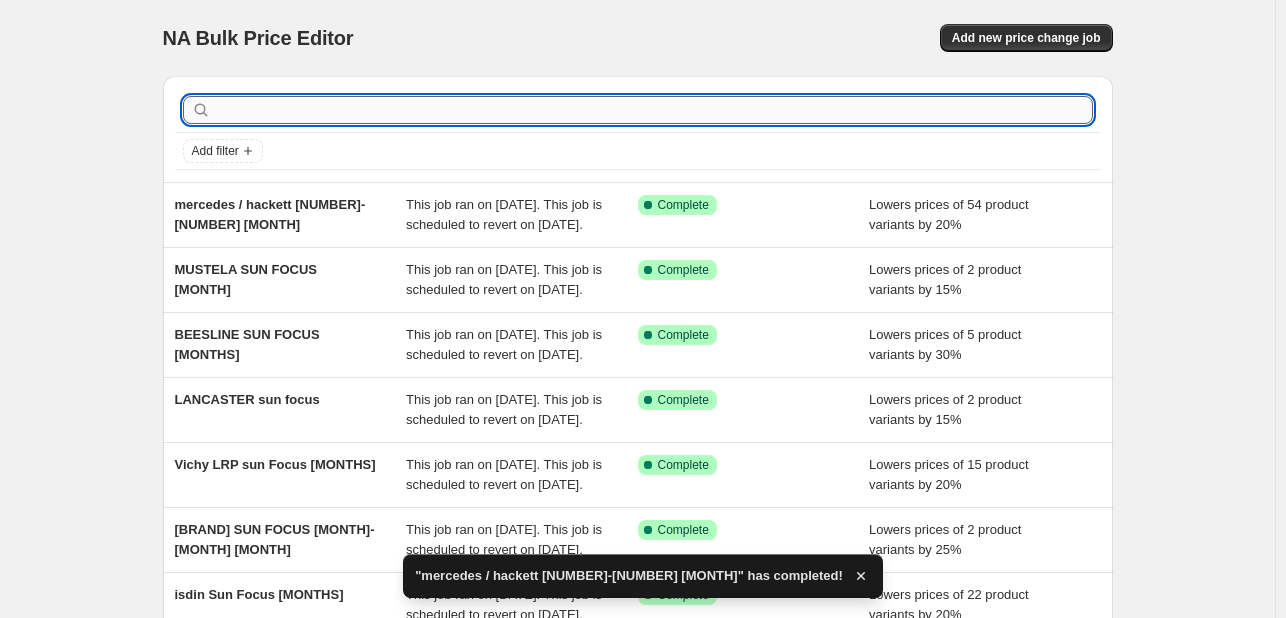 click at bounding box center (654, 110) 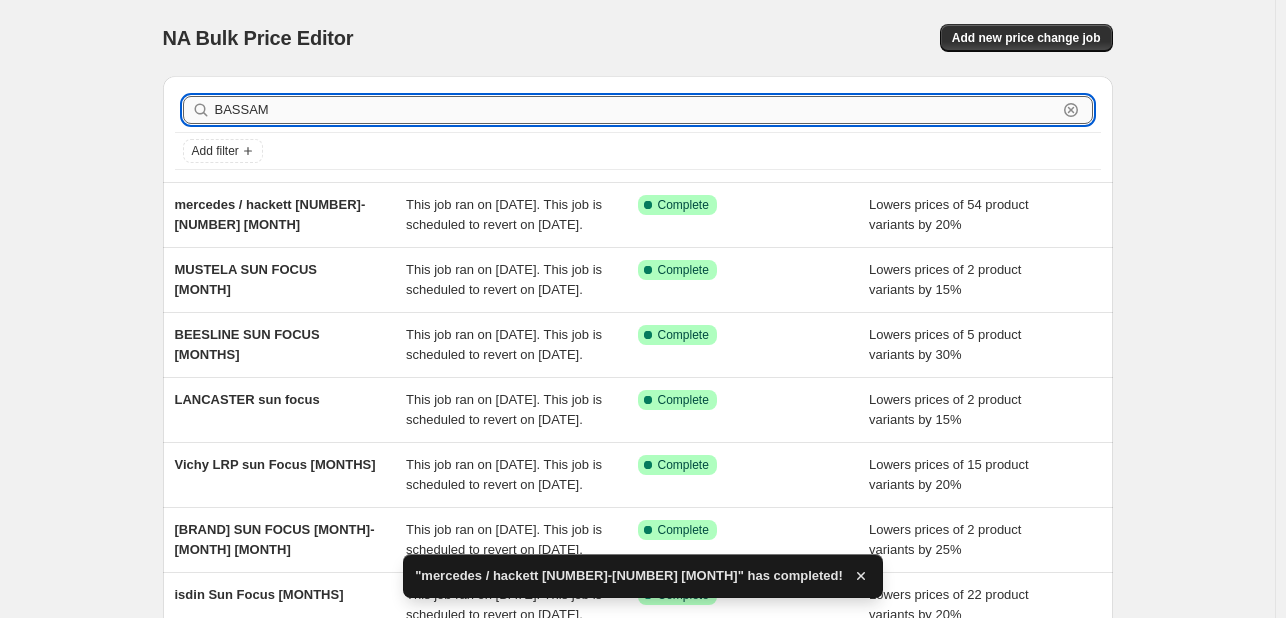 type on "BASSAM" 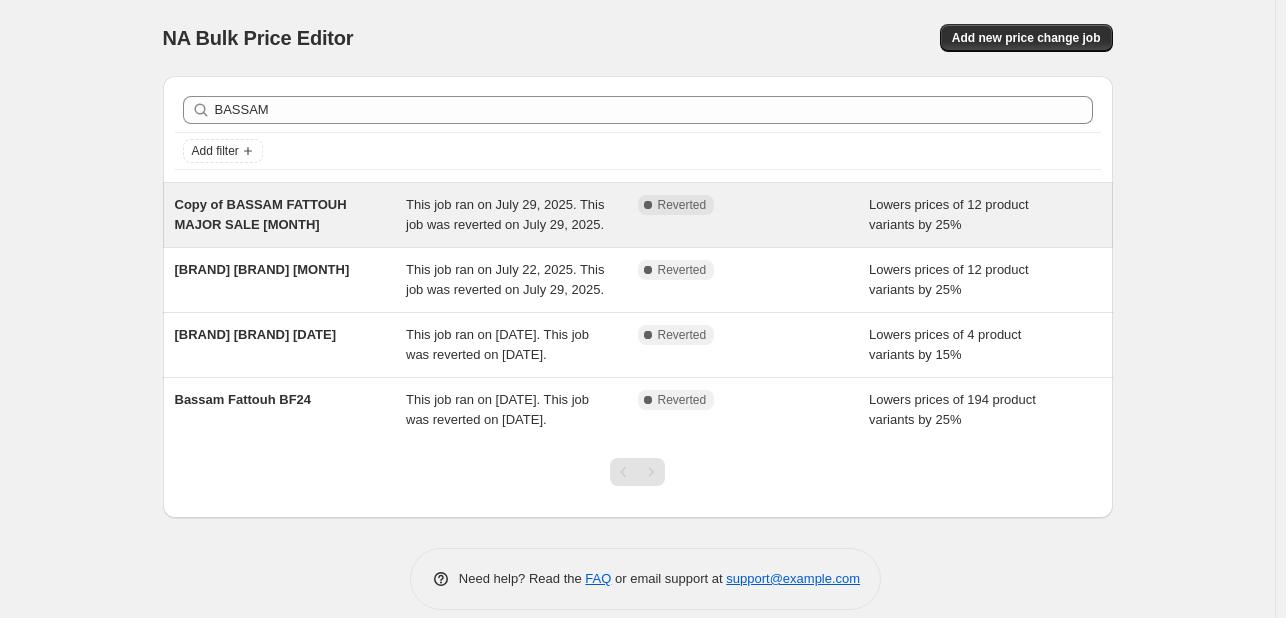 click on "This job ran on July 29, 2025. This job was reverted on July 29, 2025." at bounding box center (505, 214) 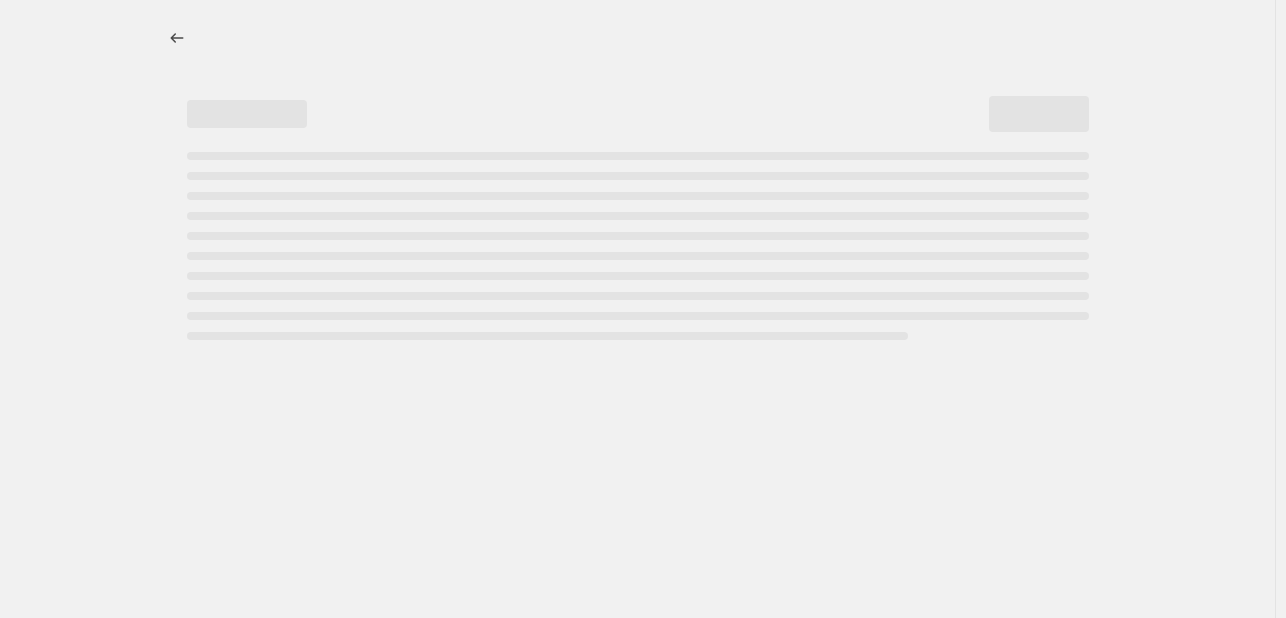 select on "percentage" 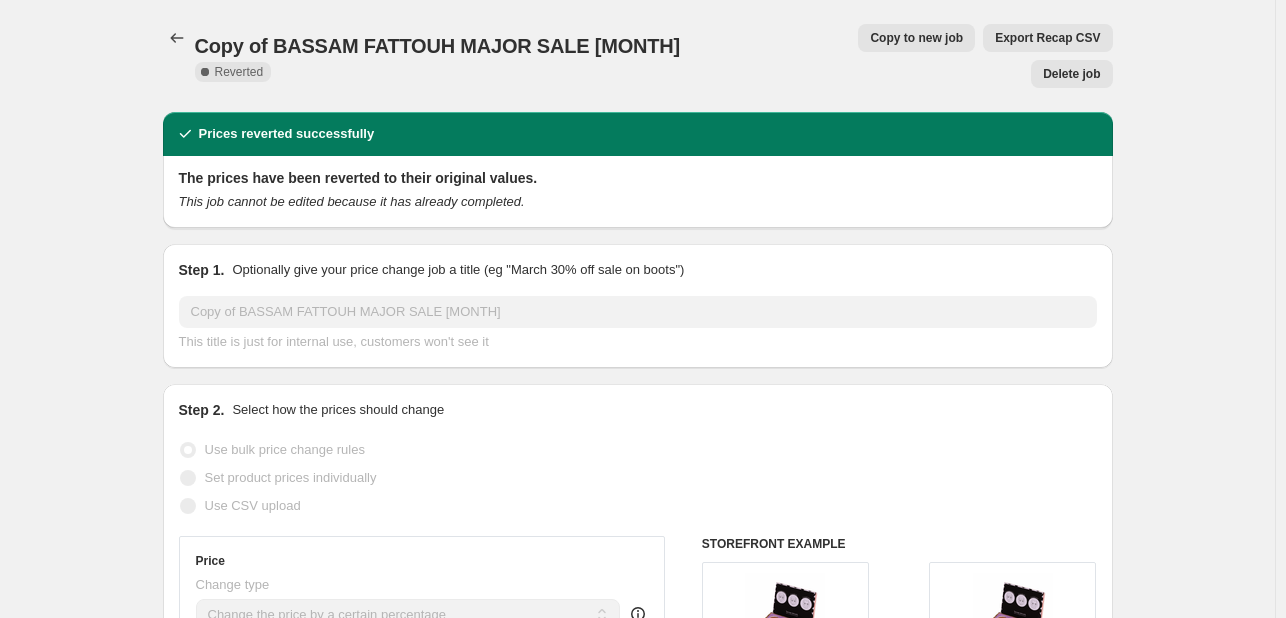 click on "Copy to new job" at bounding box center [916, 38] 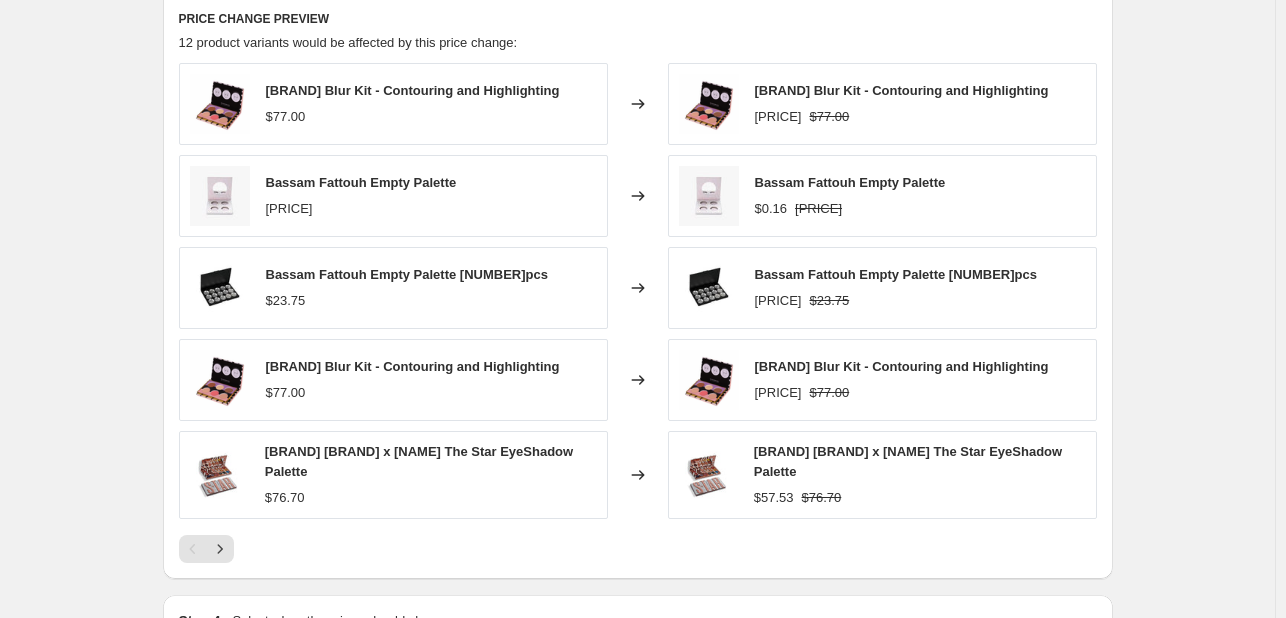scroll, scrollTop: 1444, scrollLeft: 0, axis: vertical 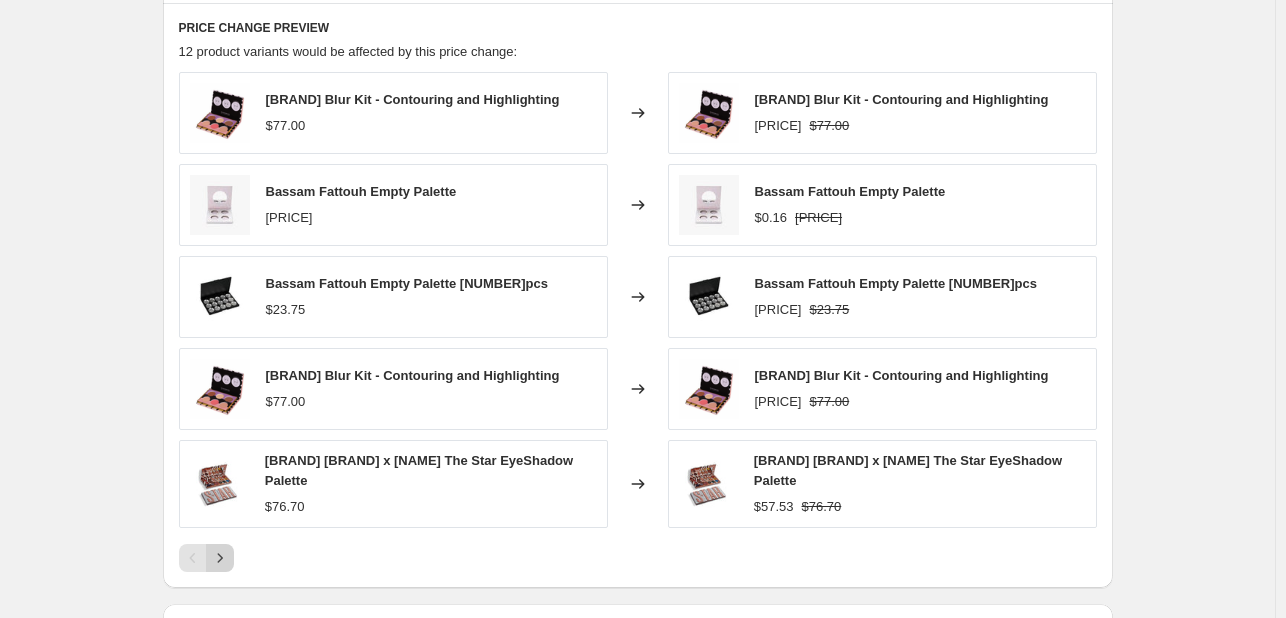 click 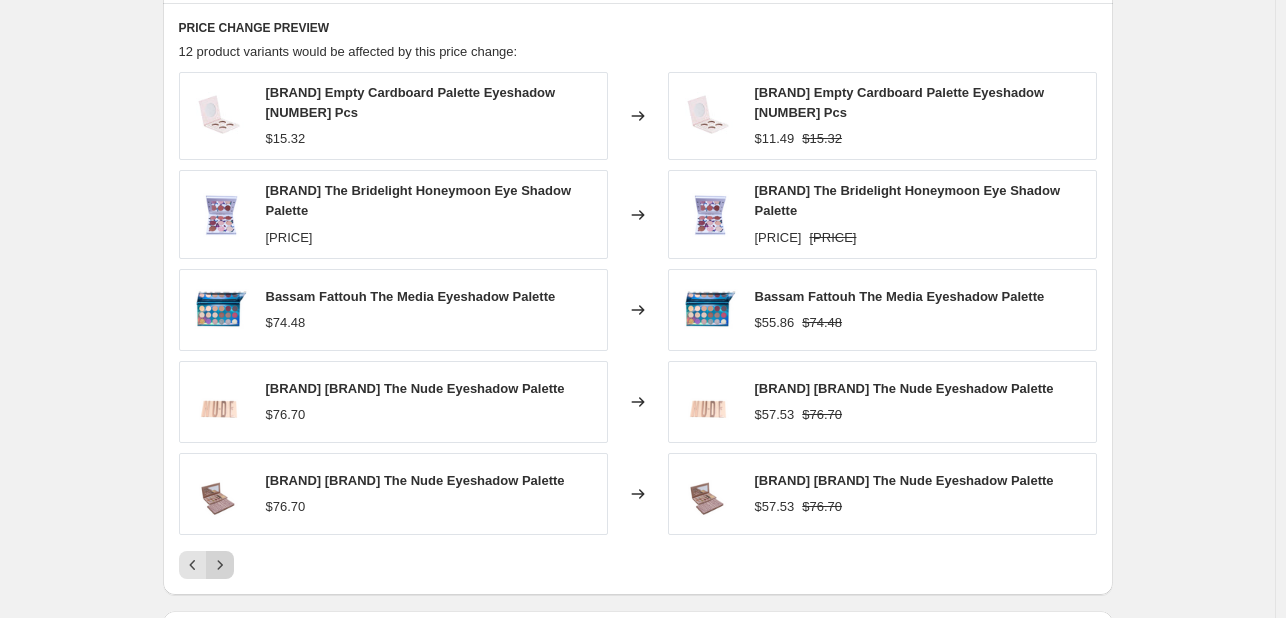 click 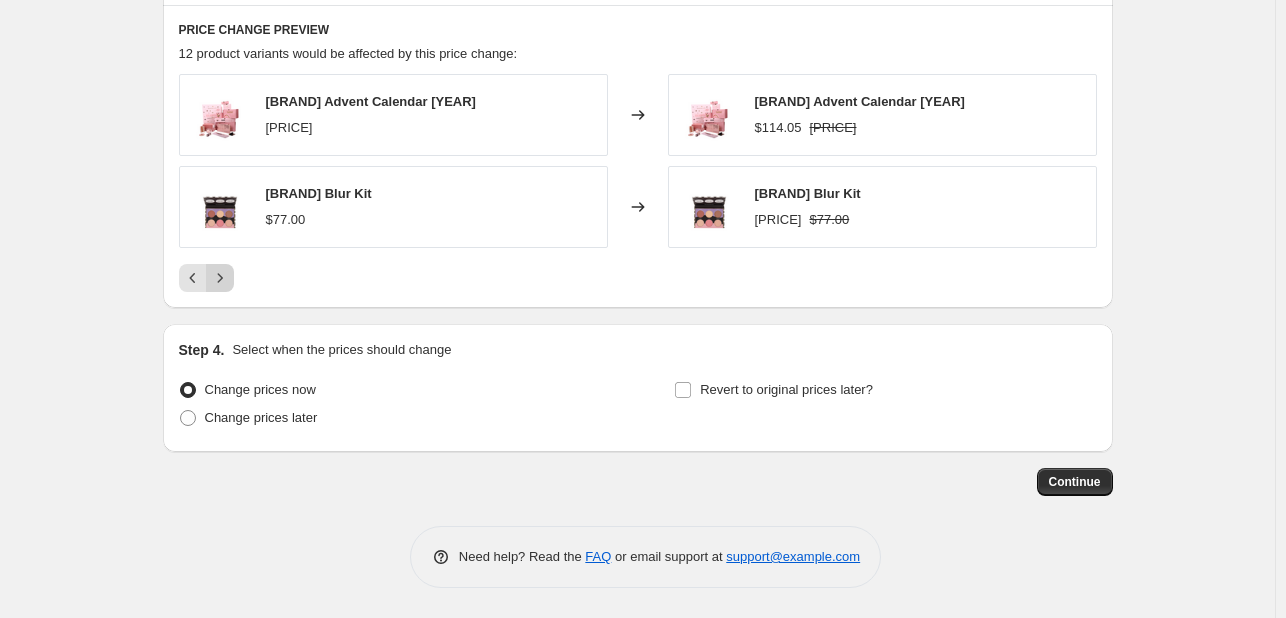 scroll, scrollTop: 1441, scrollLeft: 0, axis: vertical 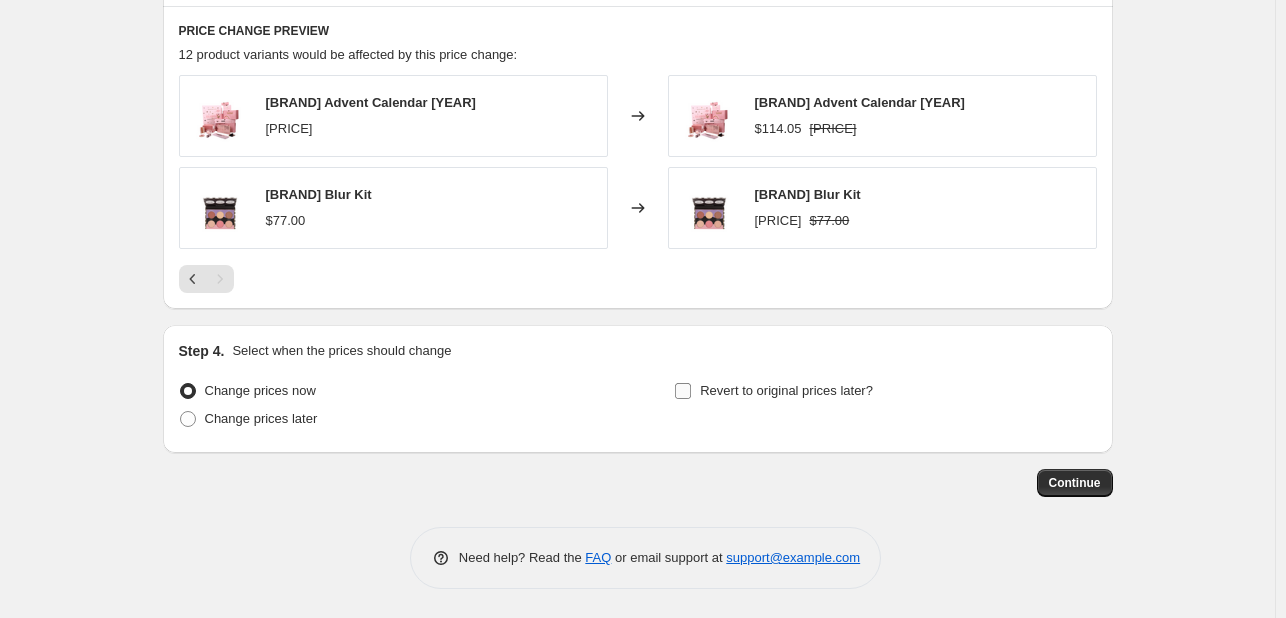 click on "Revert to original prices later?" at bounding box center [786, 390] 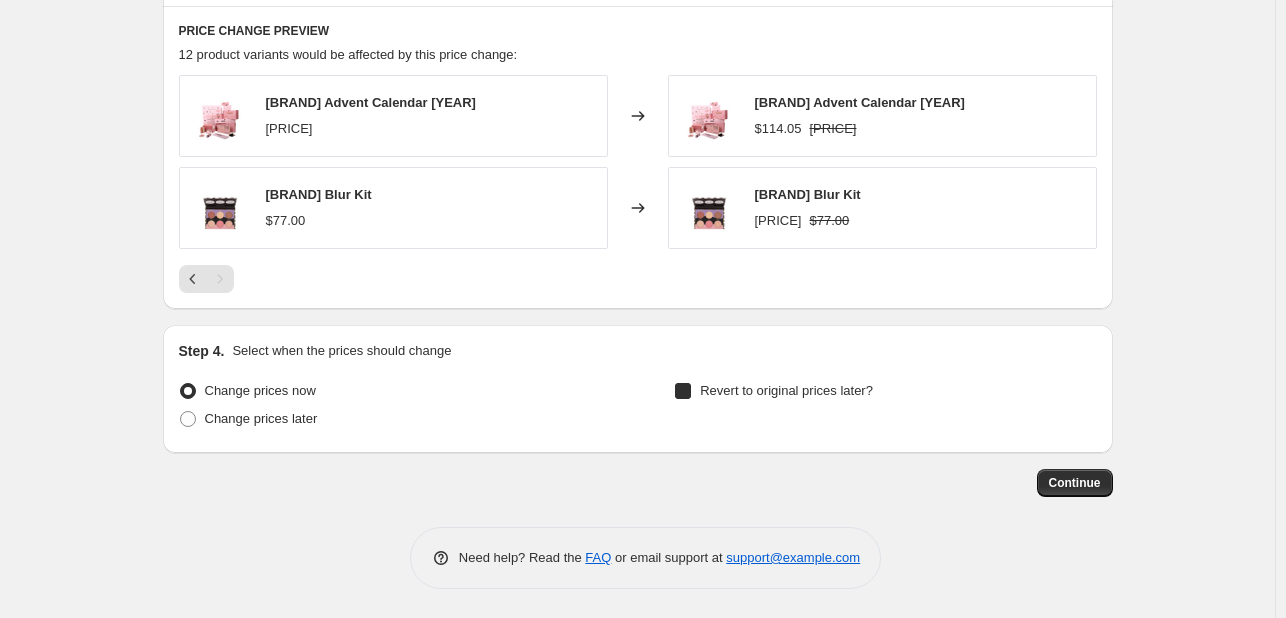 checkbox on "true" 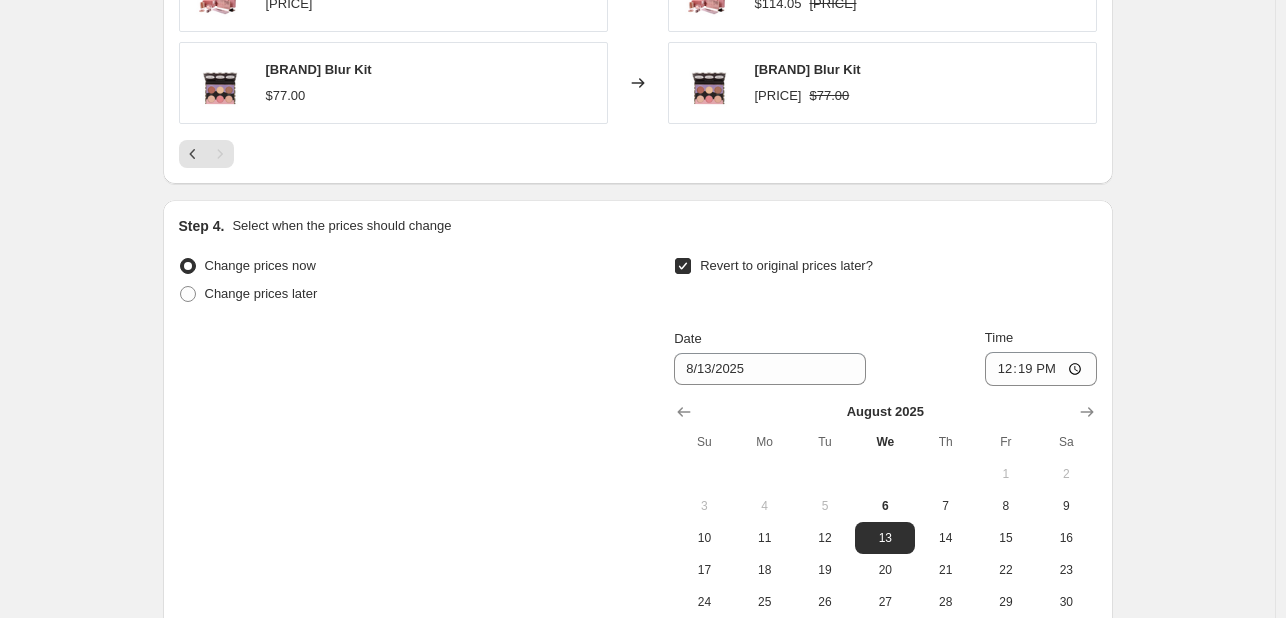 scroll, scrollTop: 1741, scrollLeft: 0, axis: vertical 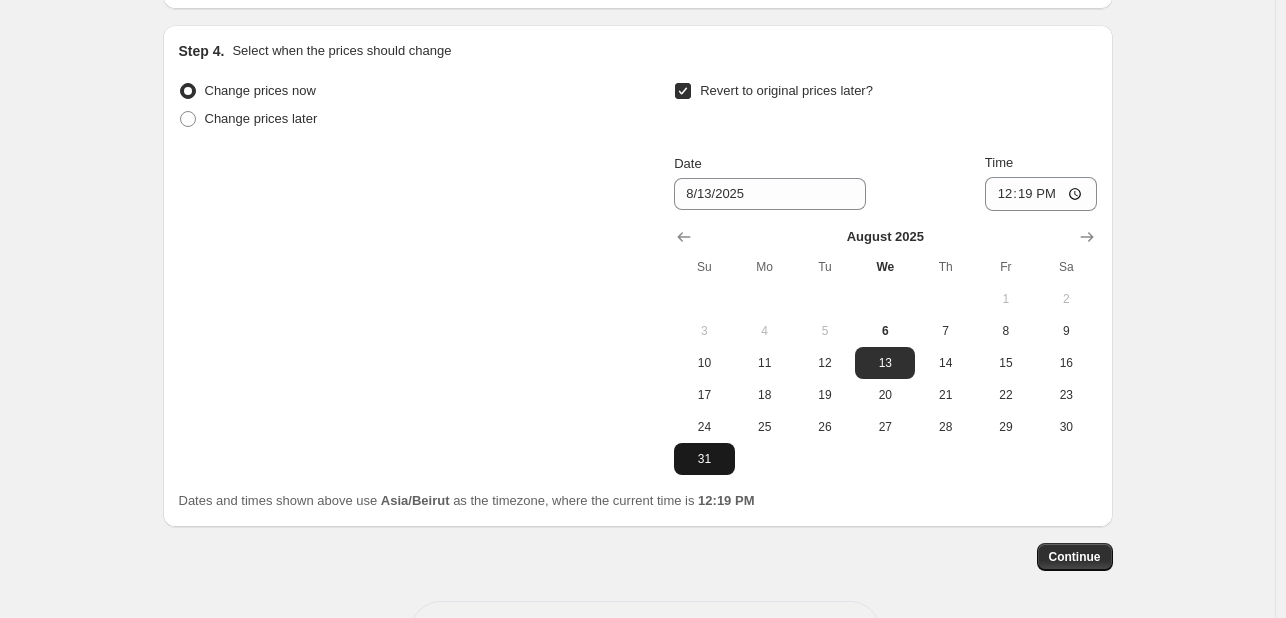 click on "31" at bounding box center [704, 459] 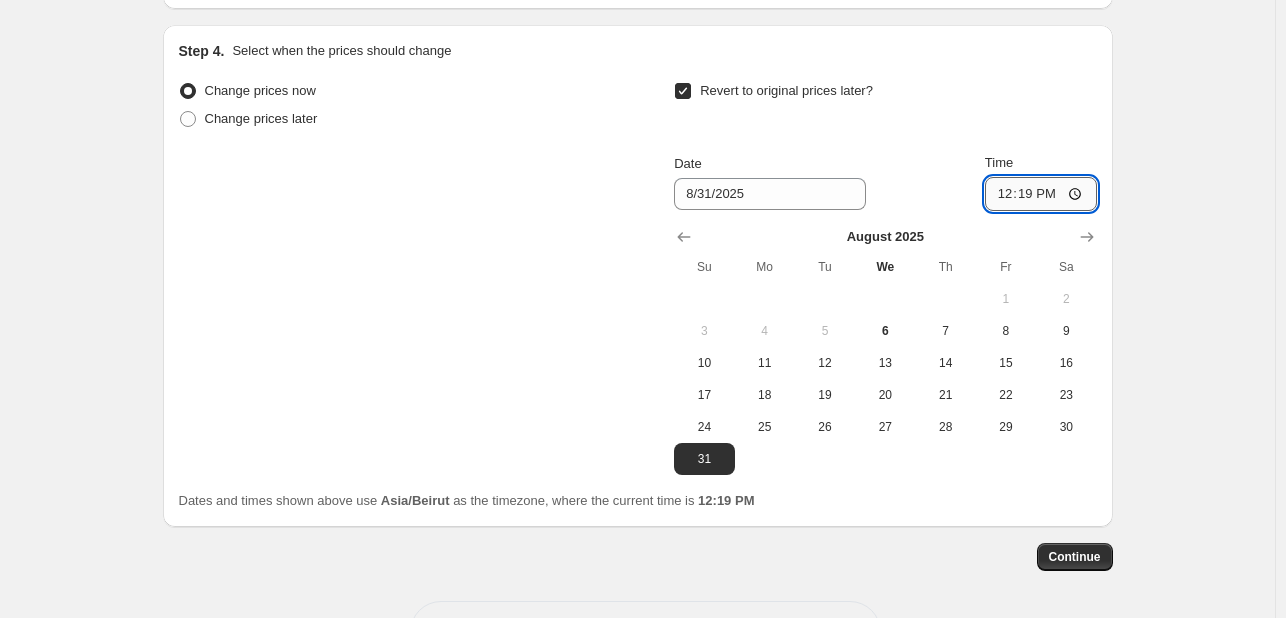 click on "12:19" at bounding box center (1041, 194) 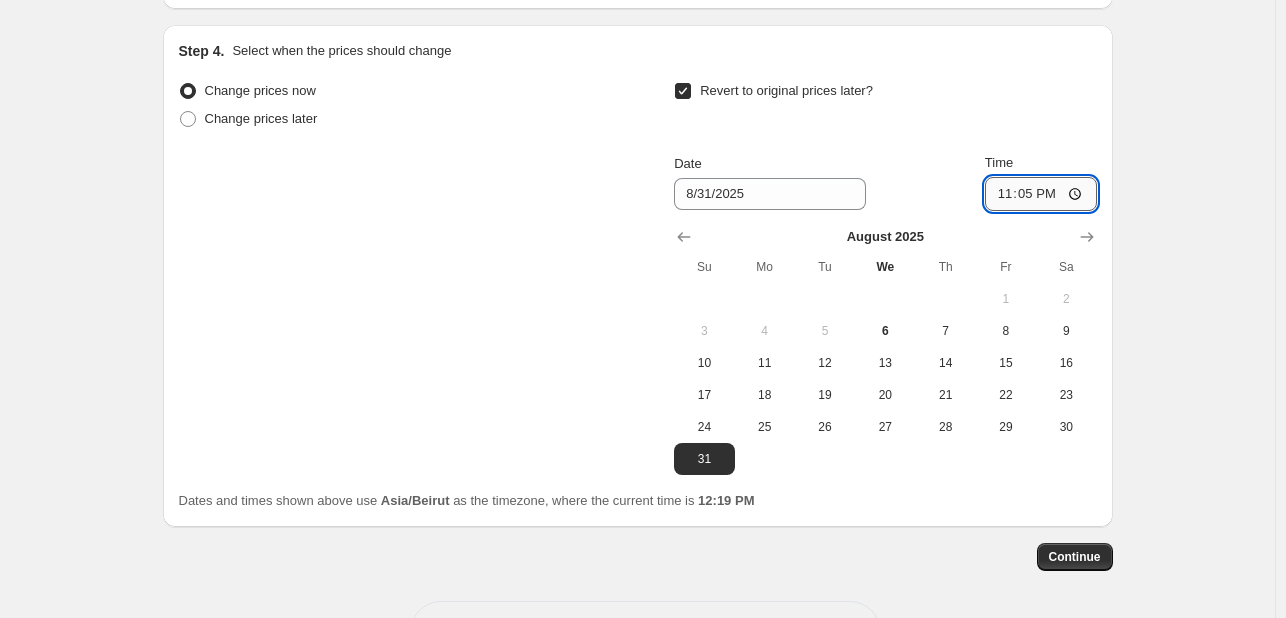 type on "23:55" 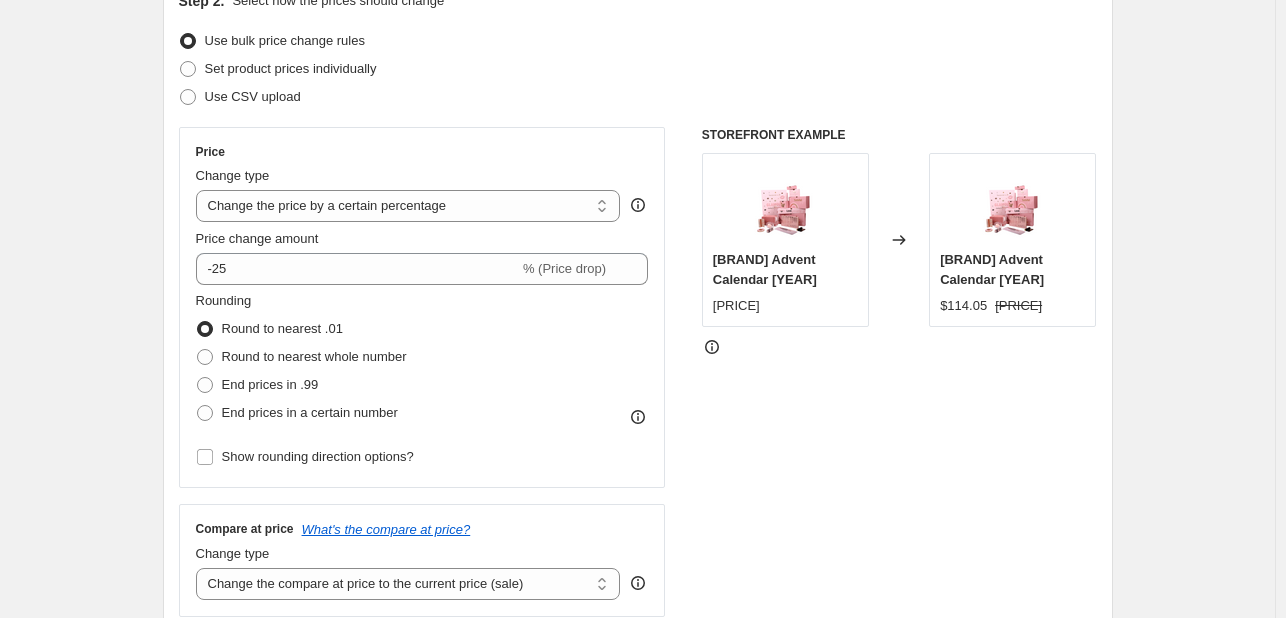 scroll, scrollTop: 0, scrollLeft: 0, axis: both 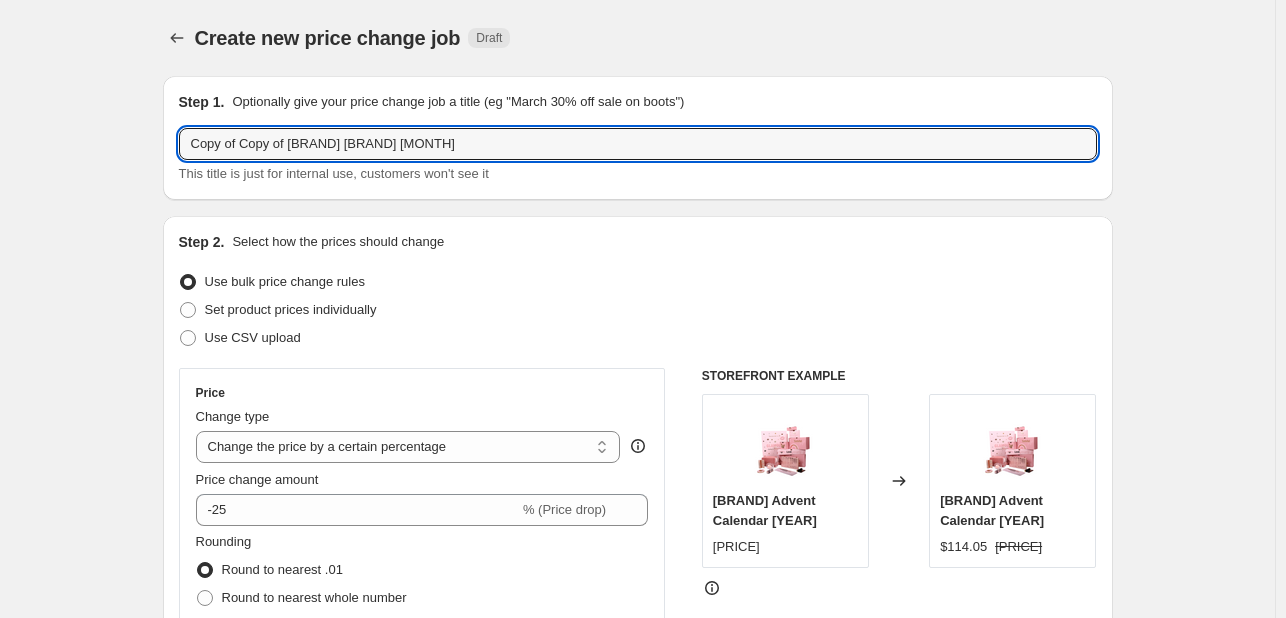 drag, startPoint x: 289, startPoint y: 143, endPoint x: 124, endPoint y: 121, distance: 166.4602 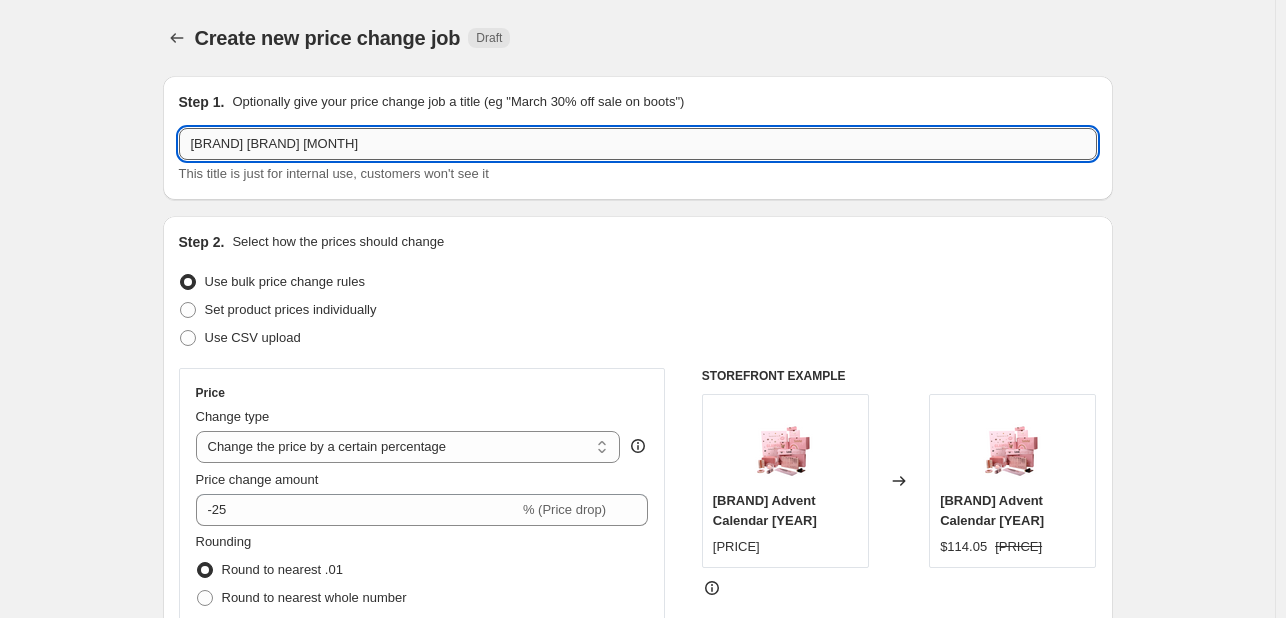 drag, startPoint x: 306, startPoint y: 144, endPoint x: 531, endPoint y: 141, distance: 225.02 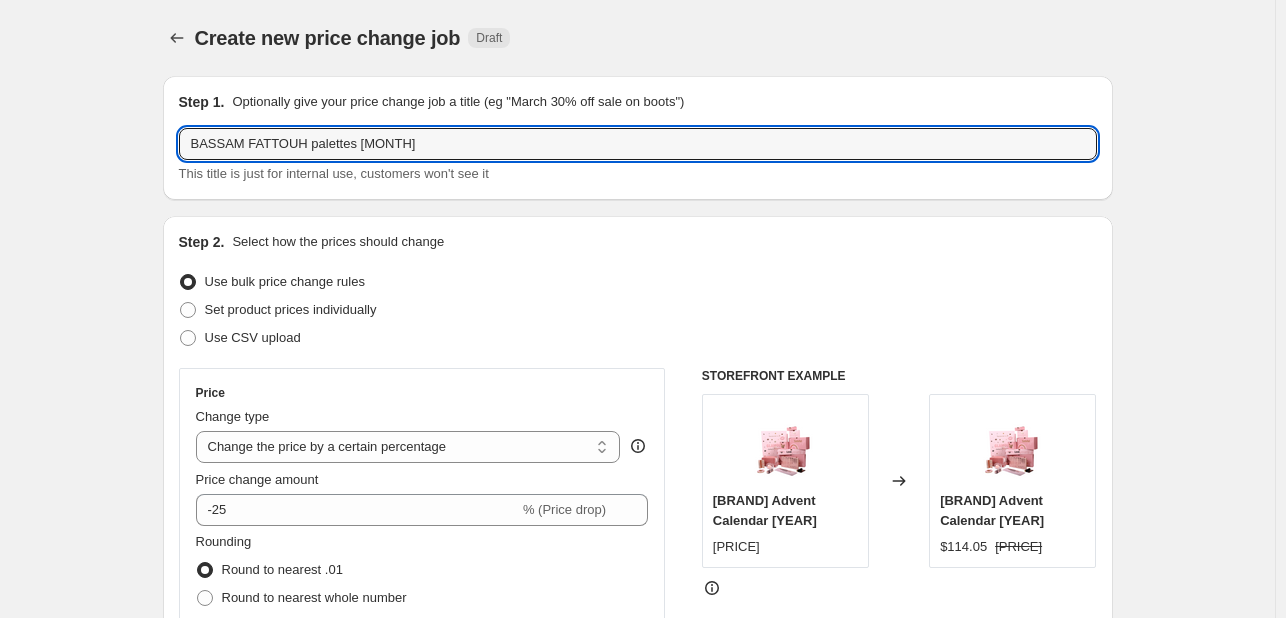 type on "BASSAM FATTOUH palettes [MONTH]" 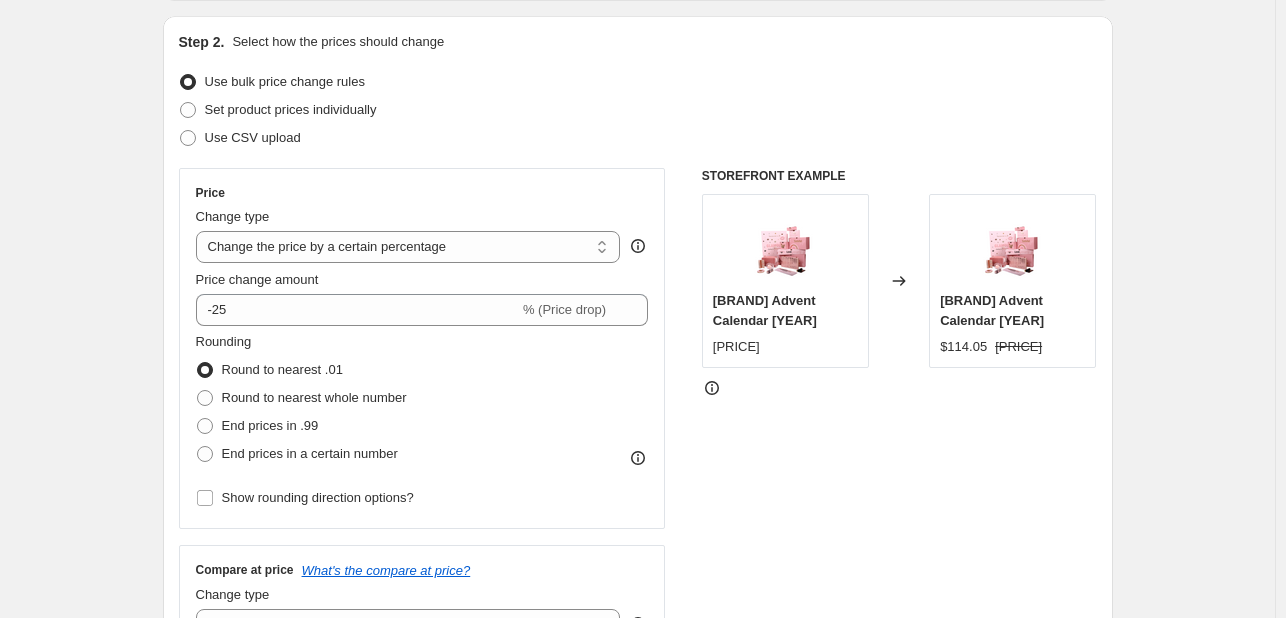 click on "Create new price change job. This page is ready Create new price change job Draft Step 1. Optionally give your price change job a title (eg "March 30% off sale on boots") [BRAND] [BRAND] [MONTH] This title is just for internal use, customers won't see it Step 2. Select how the prices should change Use bulk price change rules Set product prices individually Use CSV upload Price Change type Change the price to a certain amount Change the price by a certain amount Change the price by a certain percentage Change the price to the current compare at price (price before sale) Change the price by a certain amount relative to the compare at price Change the price by a certain percentage relative to the compare at price Don't change the price Change the price by a certain percentage relative to the cost per item Change price to certain cost margin Change the price by a certain percentage Price change amount -25 % (Price drop) Rounding Round to nearest .01 Round to nearest whole number End prices in .99 $152.07" at bounding box center [637, 1017] 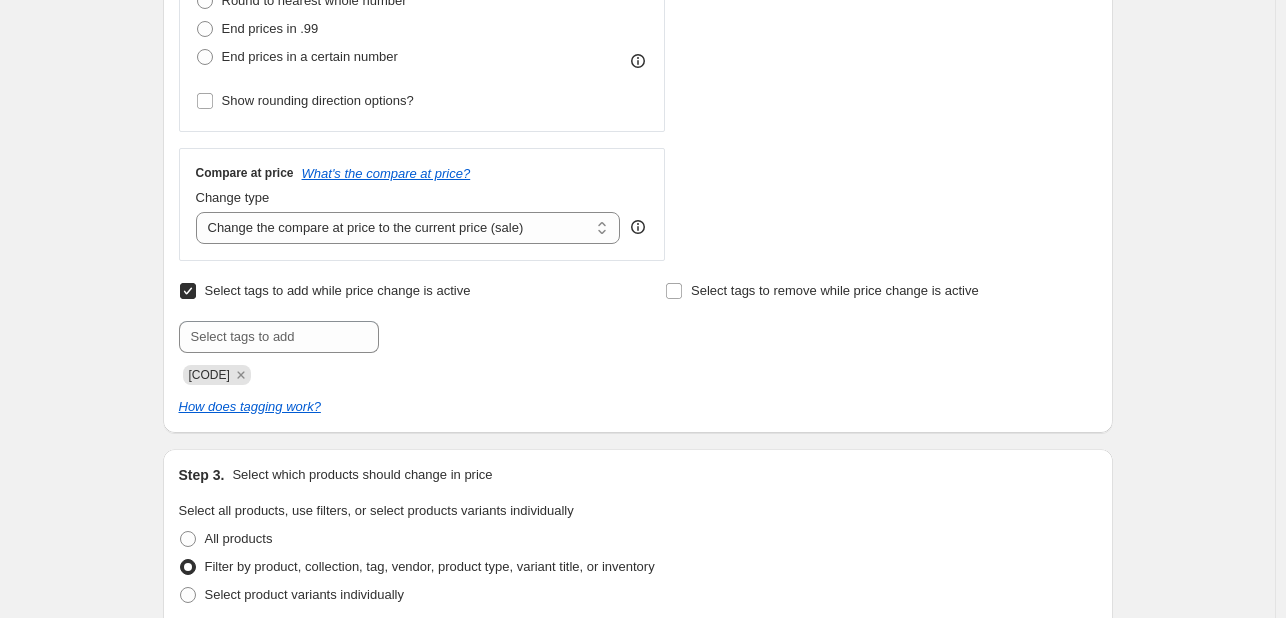 scroll, scrollTop: 600, scrollLeft: 0, axis: vertical 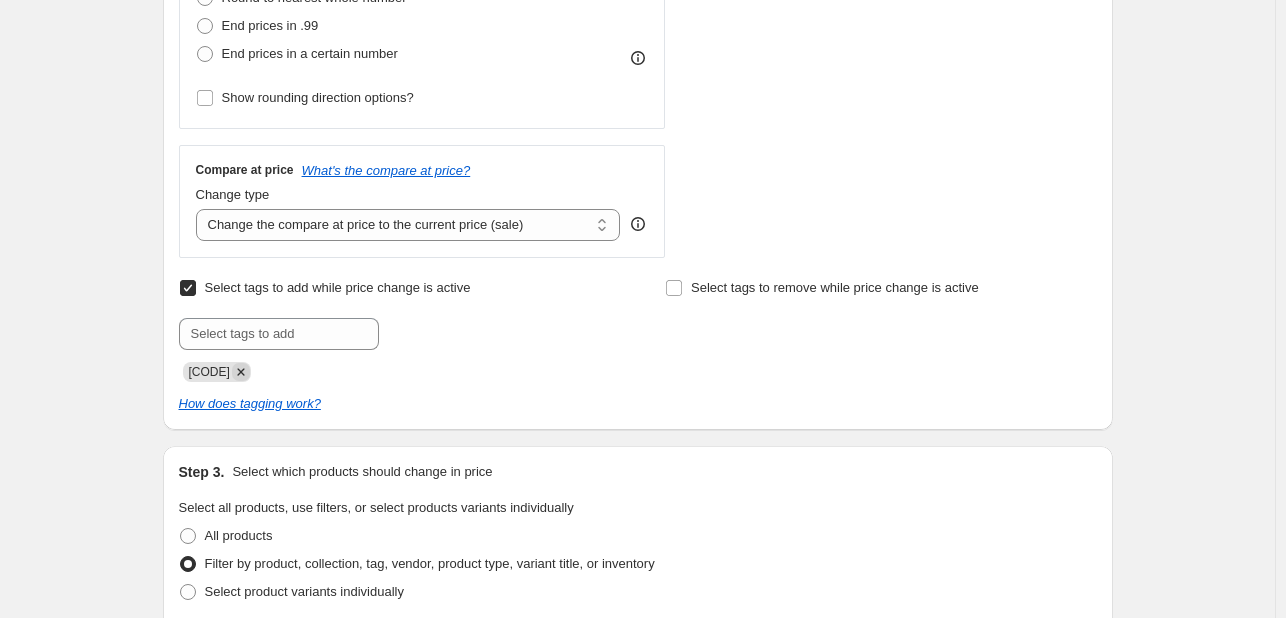 click 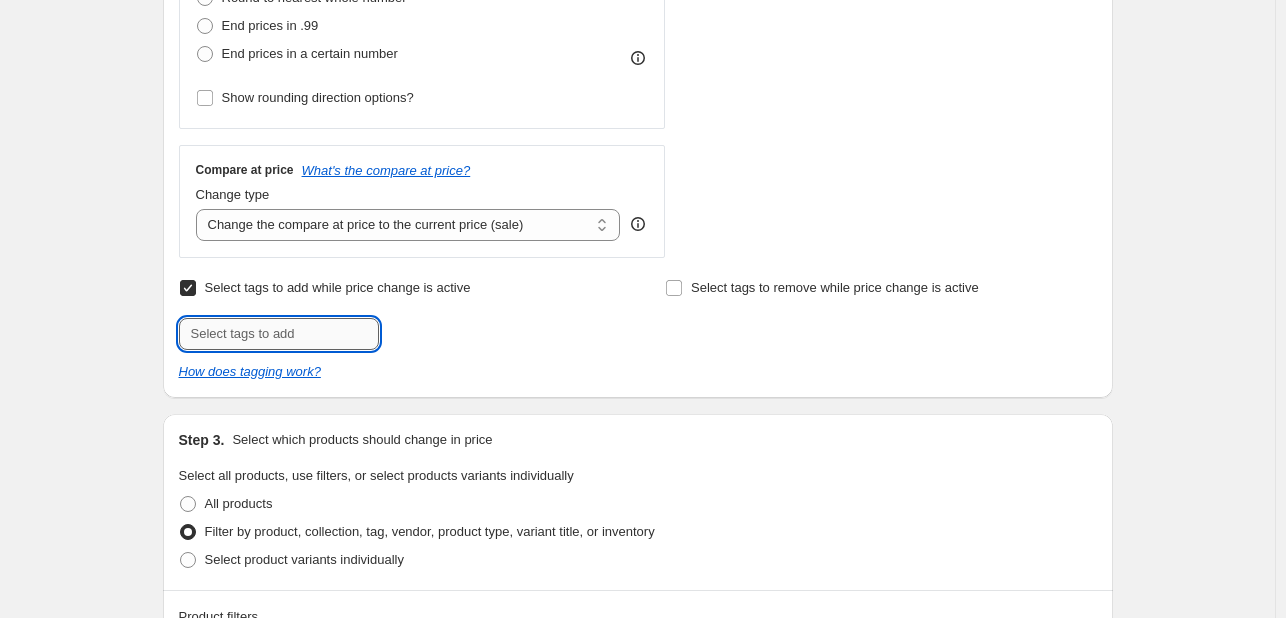 click at bounding box center (279, 334) 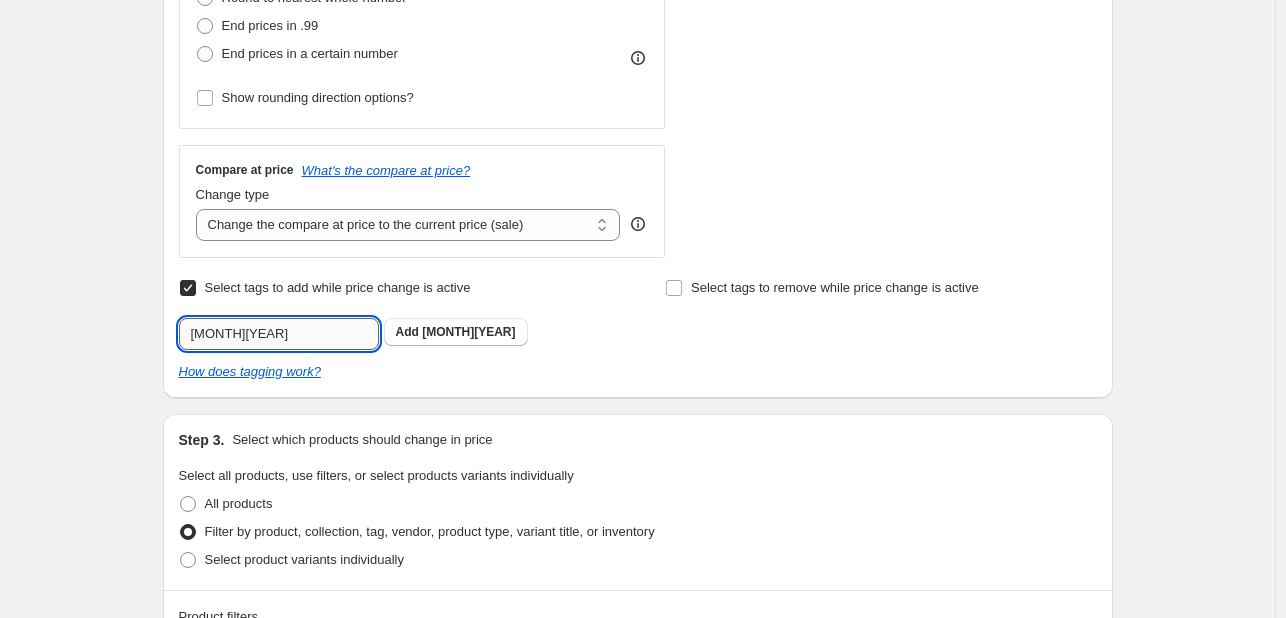 type on "[MONTH][YEAR]" 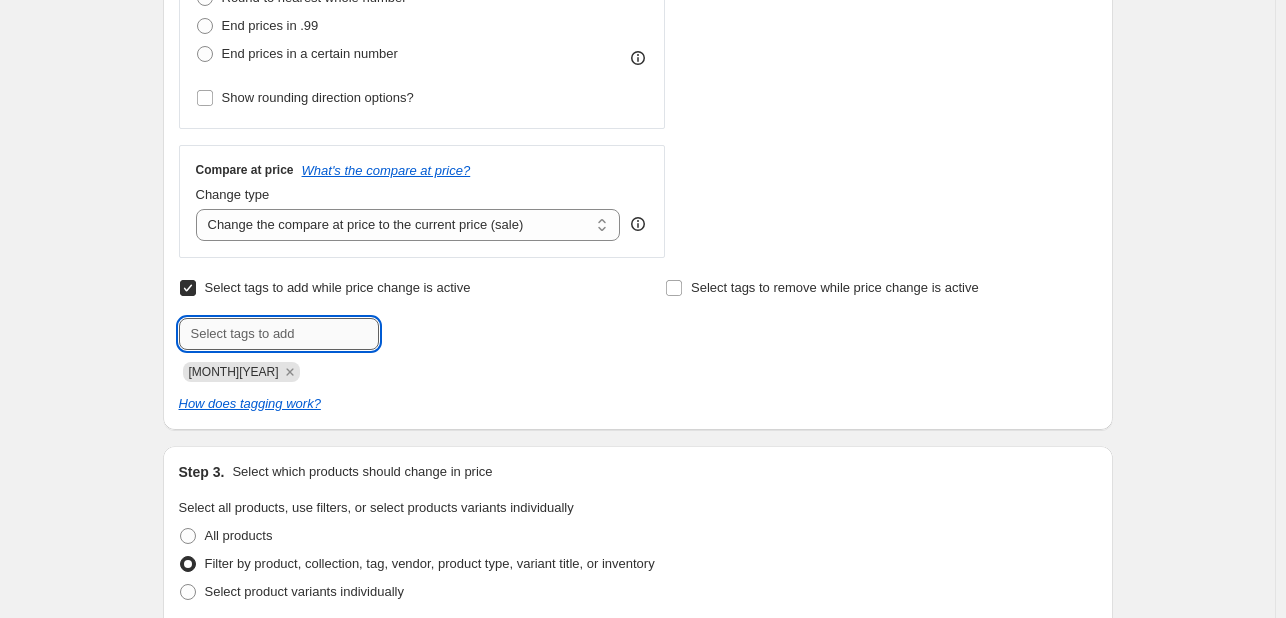 paste on "LILILISH825" 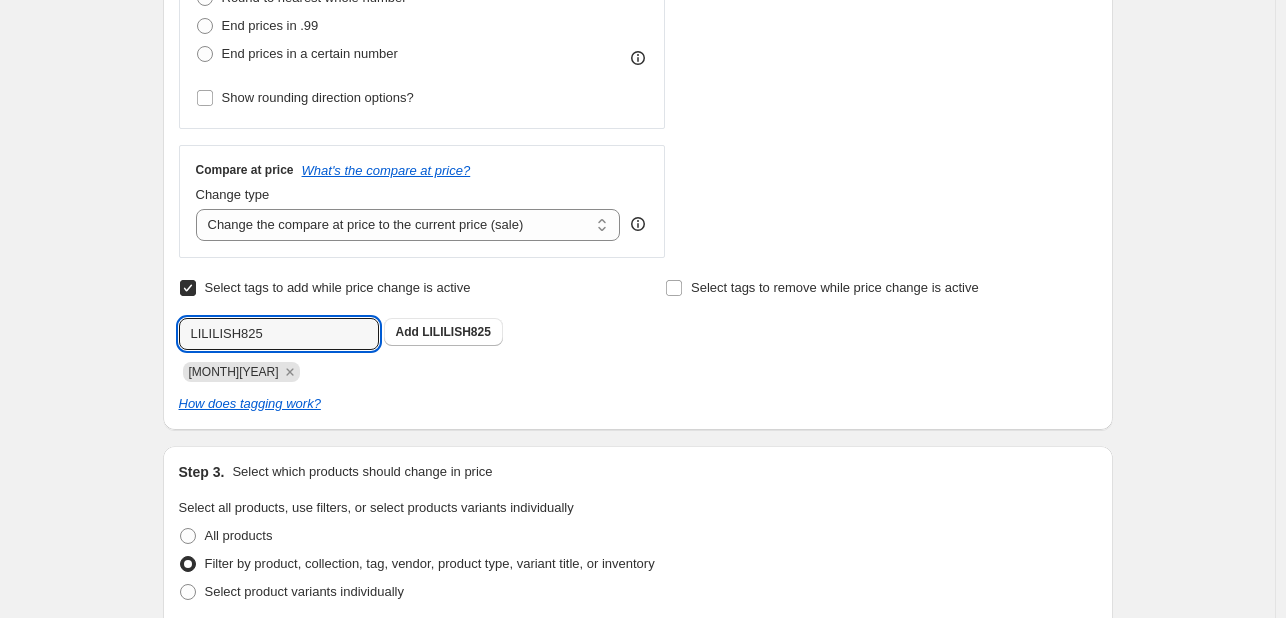 type on "LILILISH825" 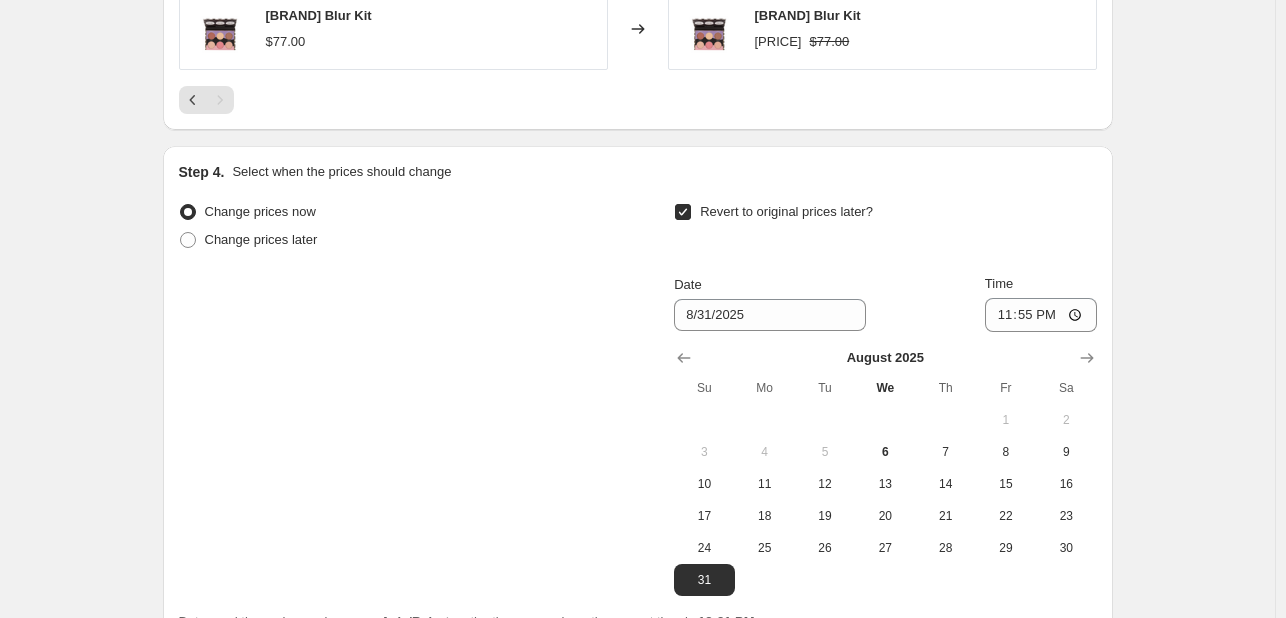 scroll, scrollTop: 1700, scrollLeft: 0, axis: vertical 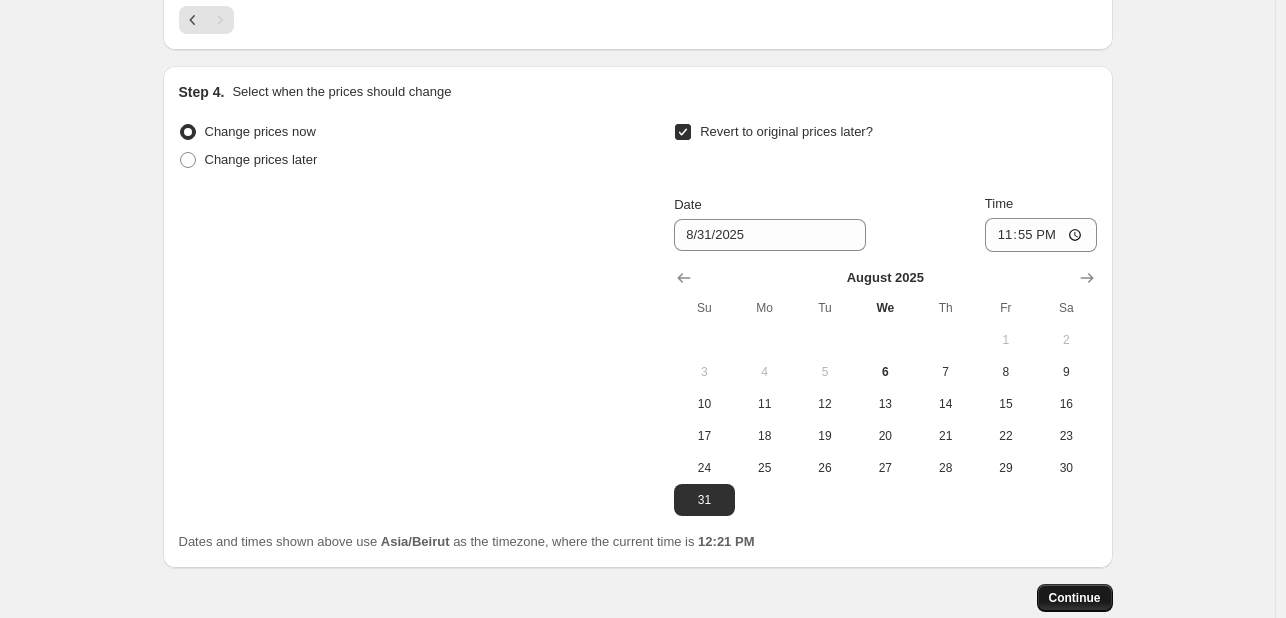click on "Continue" at bounding box center (1075, 598) 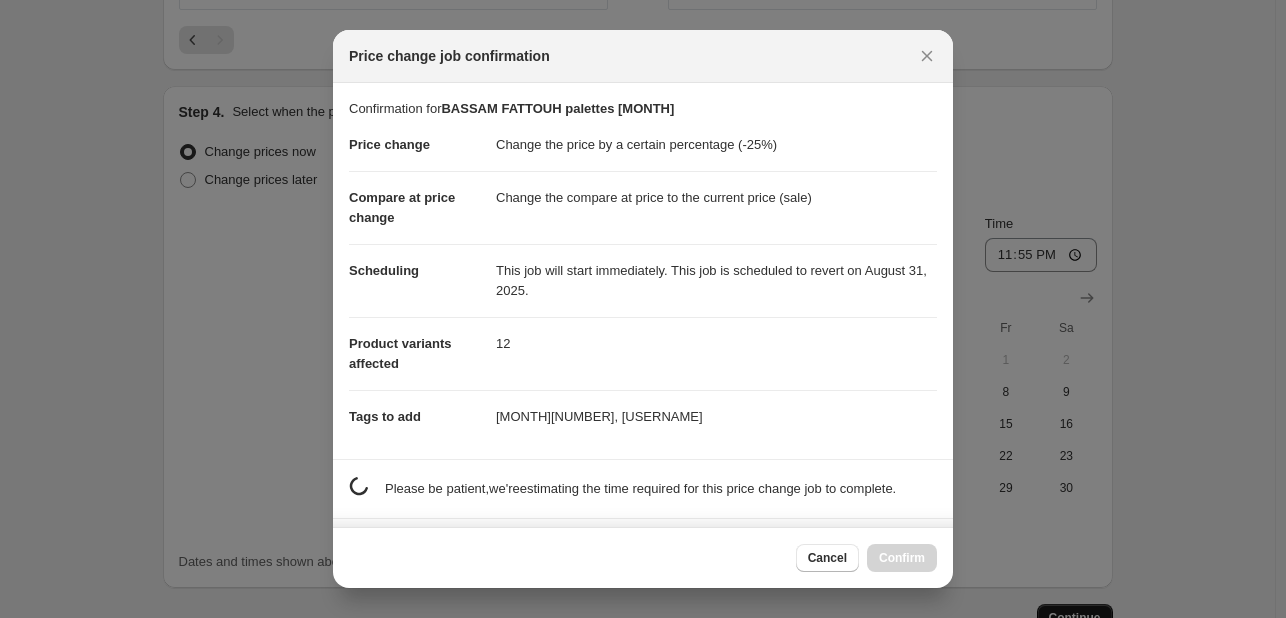 scroll, scrollTop: 0, scrollLeft: 0, axis: both 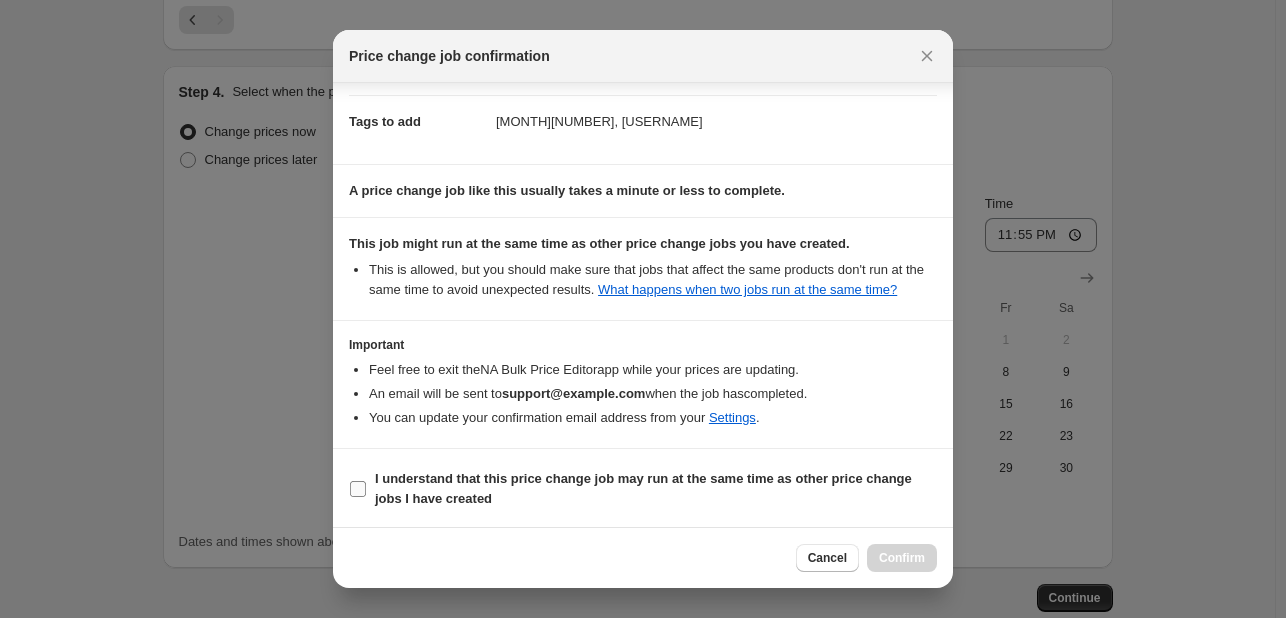 click on "I understand that this price change job may run at the same time as other price change jobs I have created" at bounding box center (643, 488) 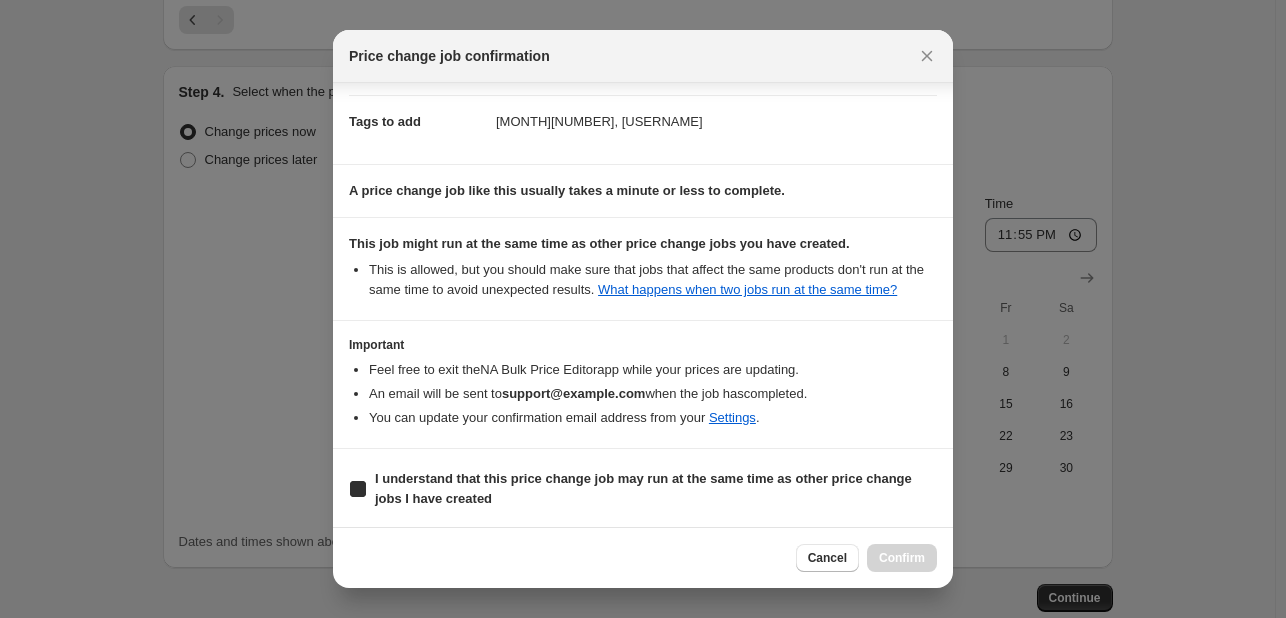 checkbox on "true" 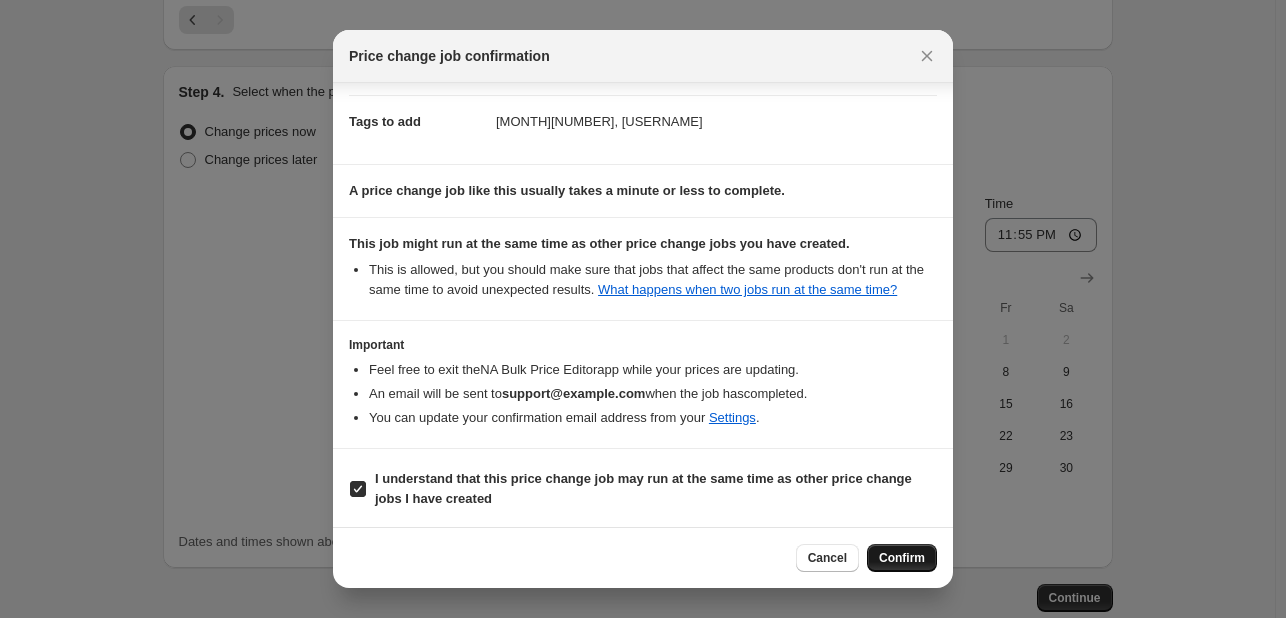 click on "Confirm" at bounding box center (902, 558) 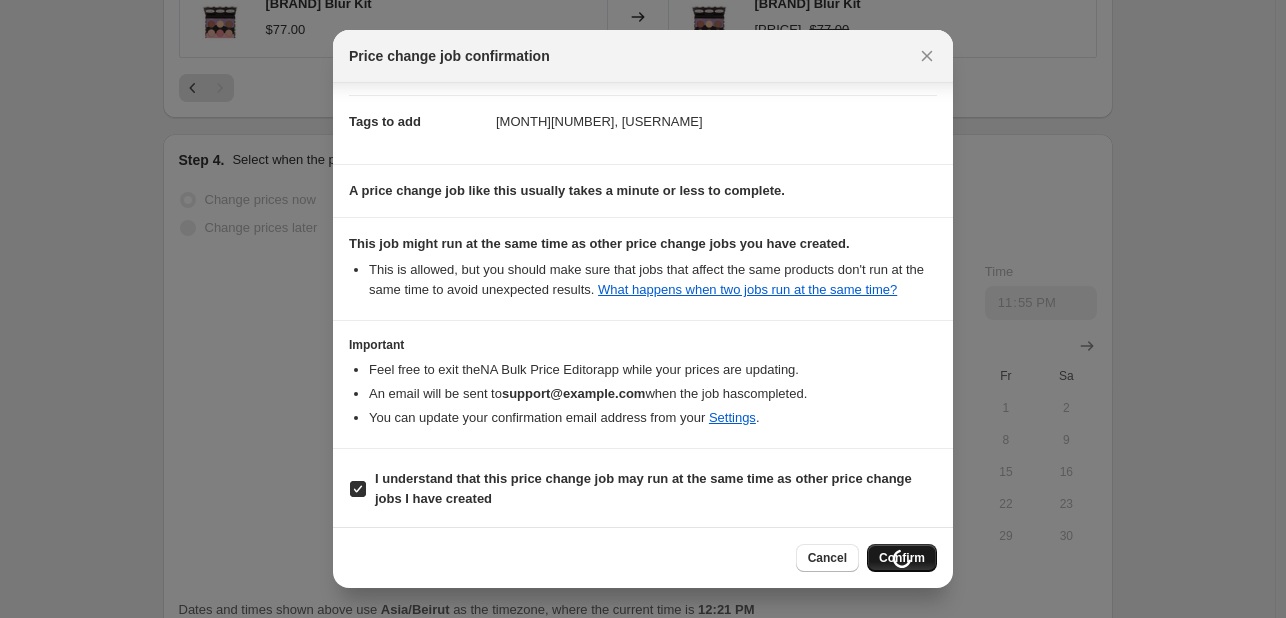 scroll, scrollTop: 1768, scrollLeft: 0, axis: vertical 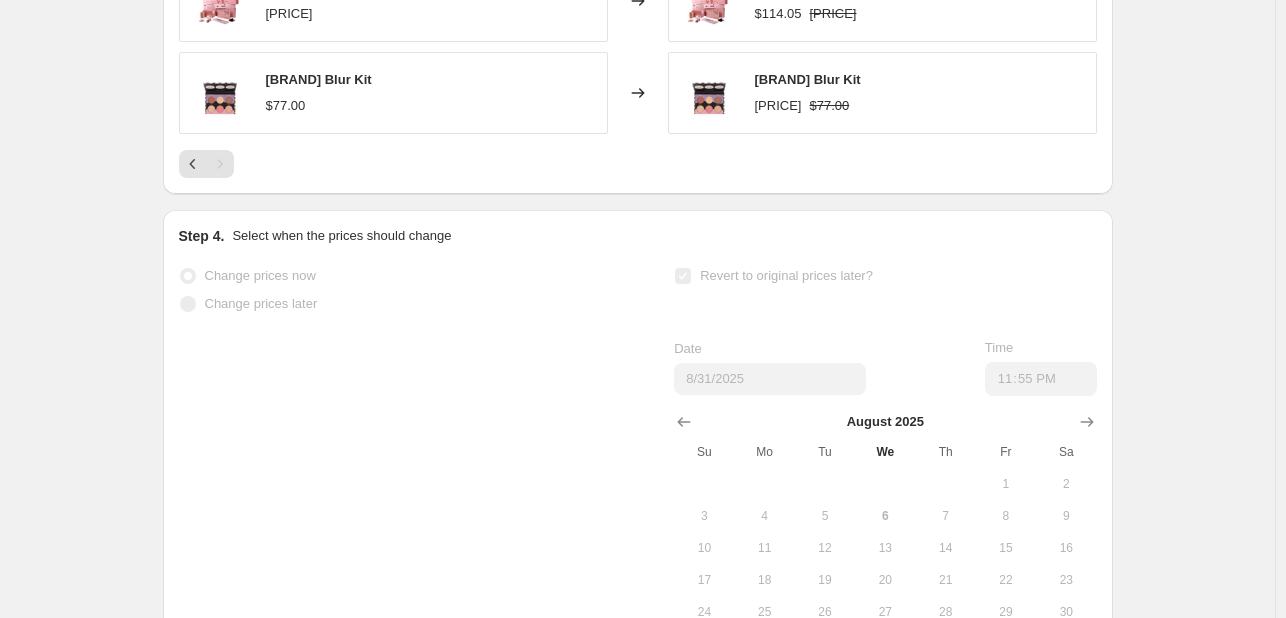 select on "percentage" 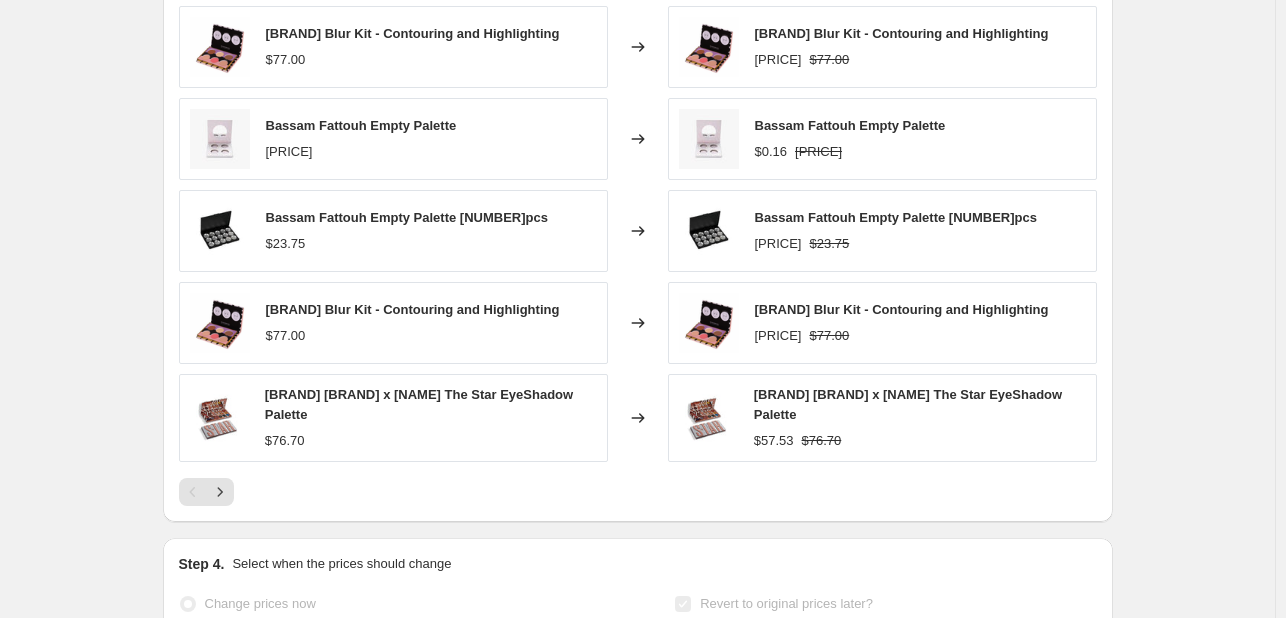 scroll, scrollTop: 0, scrollLeft: 0, axis: both 